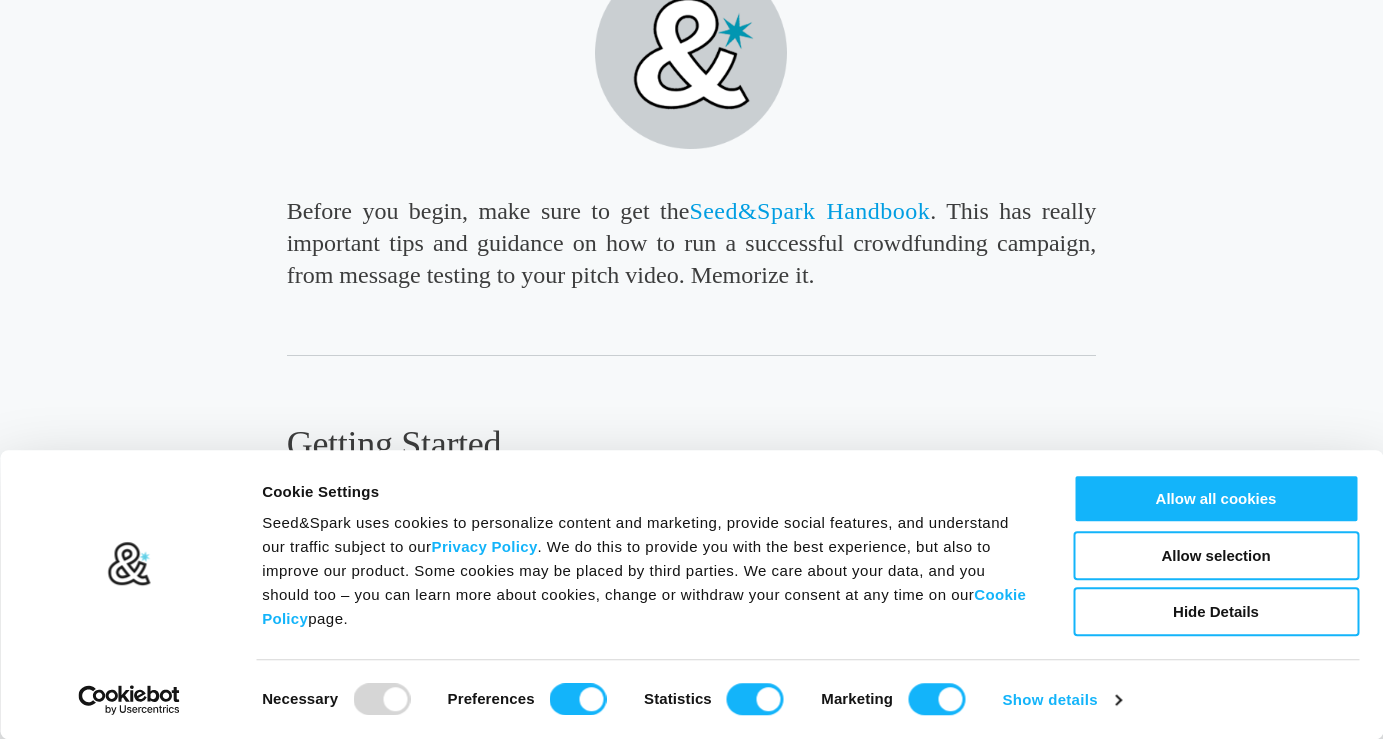 scroll, scrollTop: 307, scrollLeft: 0, axis: vertical 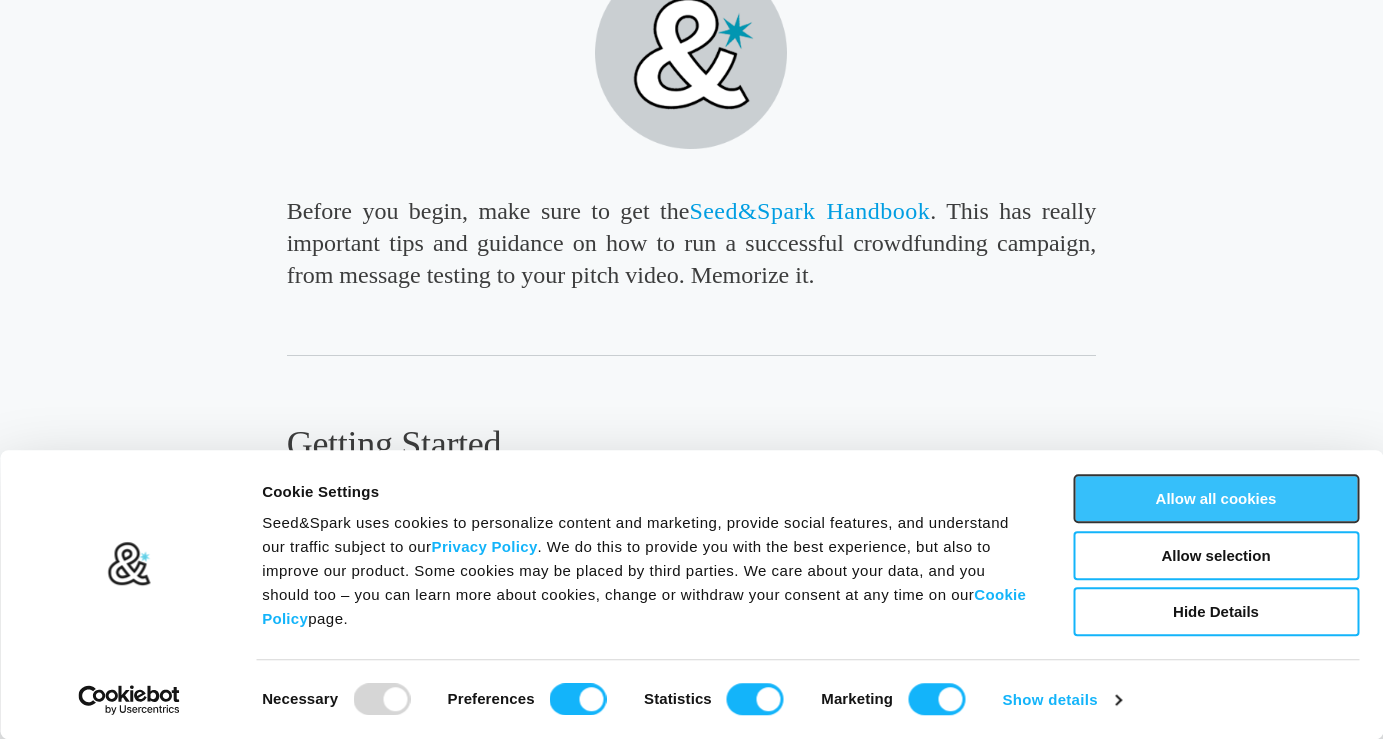 click on "Allow all cookies" at bounding box center (1216, 498) 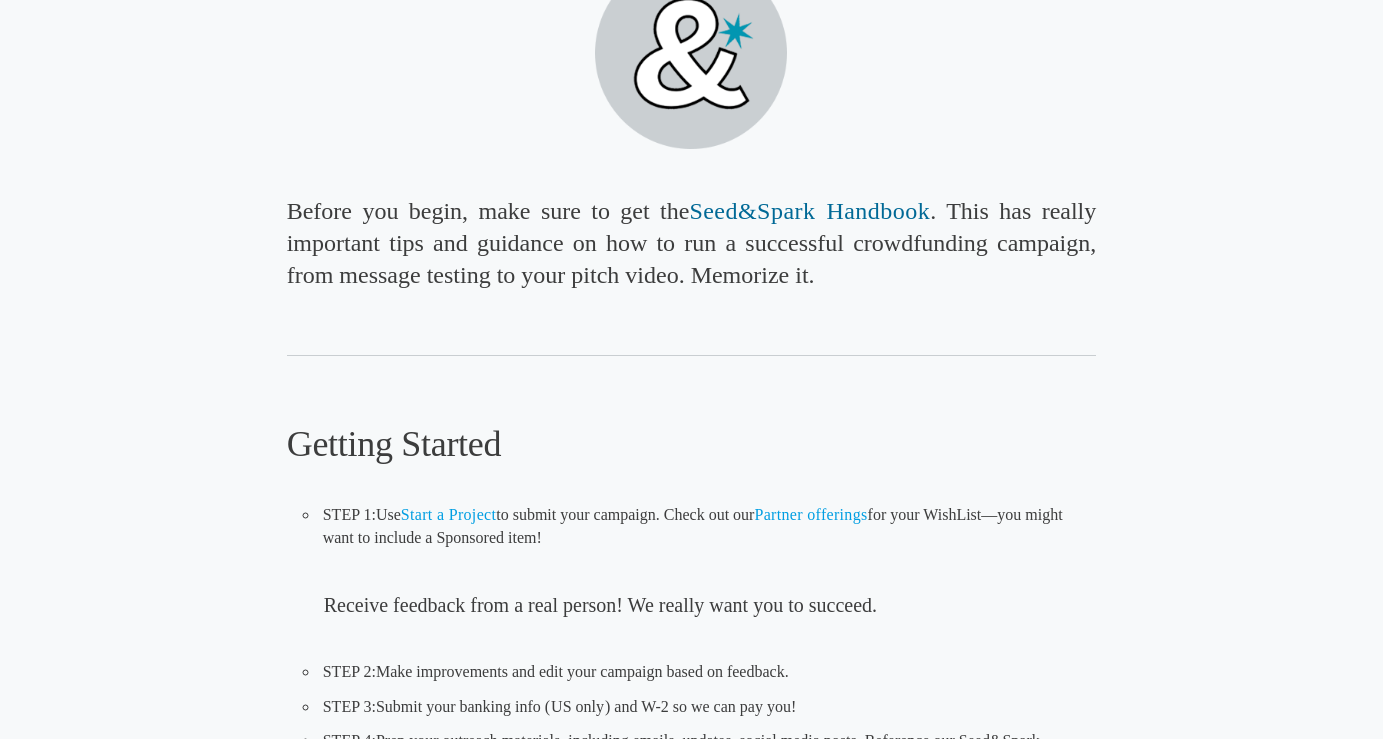 click on "Seed&Spark Handbook" at bounding box center (809, 211) 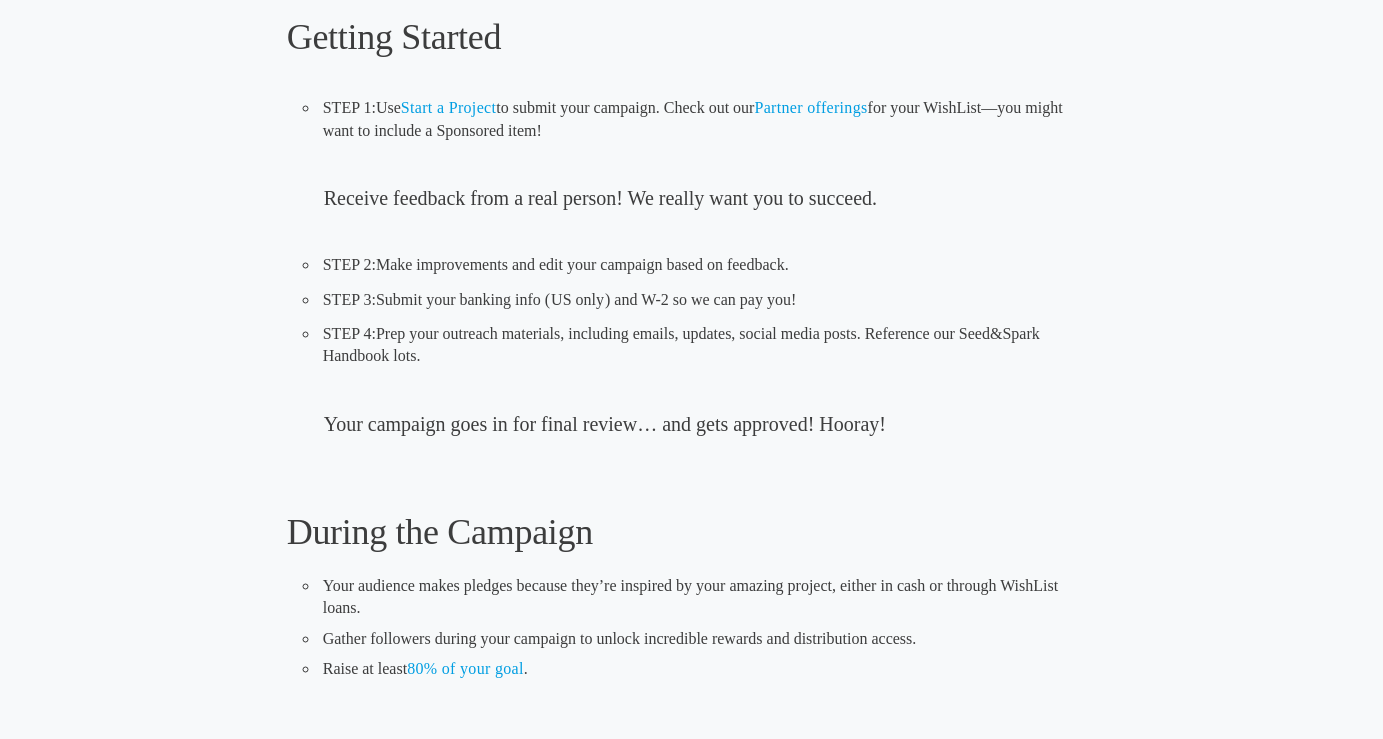scroll, scrollTop: 722, scrollLeft: 0, axis: vertical 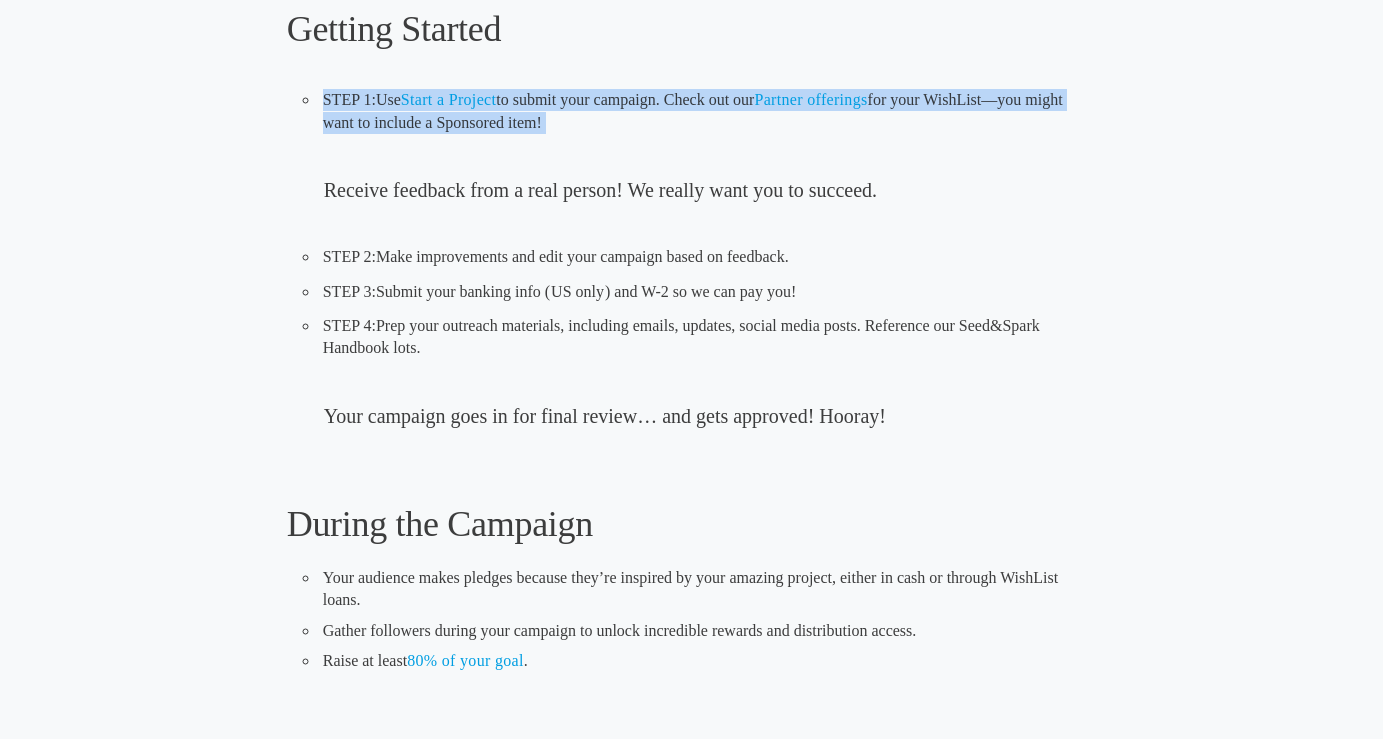 drag, startPoint x: 683, startPoint y: 49, endPoint x: 714, endPoint y: 158, distance: 113.32255 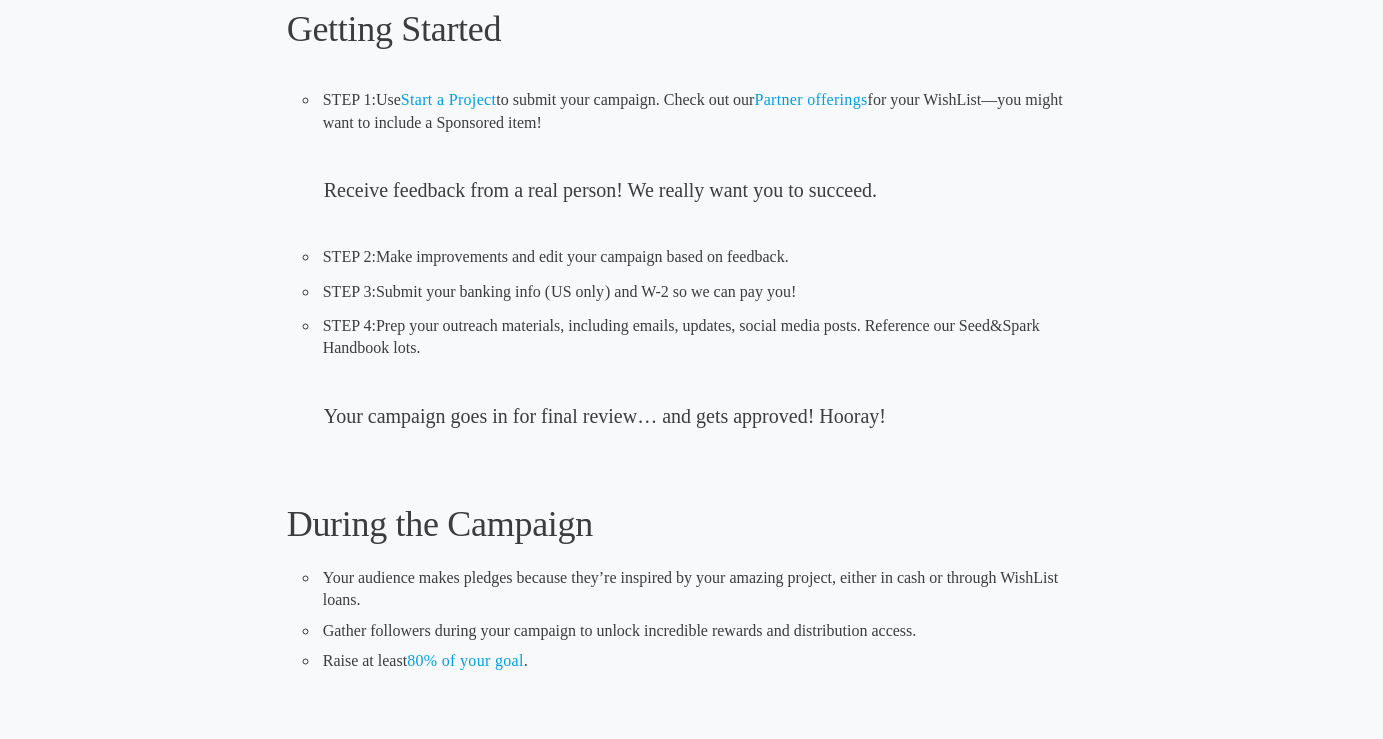 click on "STEP 1:  Use  Start a Project  to submit your campaign. Check out our  Partner offerings  for your WishList—you might want to include a Sponsored item!
Receive feedback from a real person! We really want you to succeed.
STEP 2:  Make improvements and edit your campaign based on feedback.
STEP 3:  Submit your banking info ( US only ) and W-2 so we can pay you!
STEP 4:  Prep your outreach materials, including emails, updates, social media posts. Reference our Seed&Spark Handbook lots.
Your campaign goes in for final review… and gets approved! Hooray!" at bounding box center (692, 260) 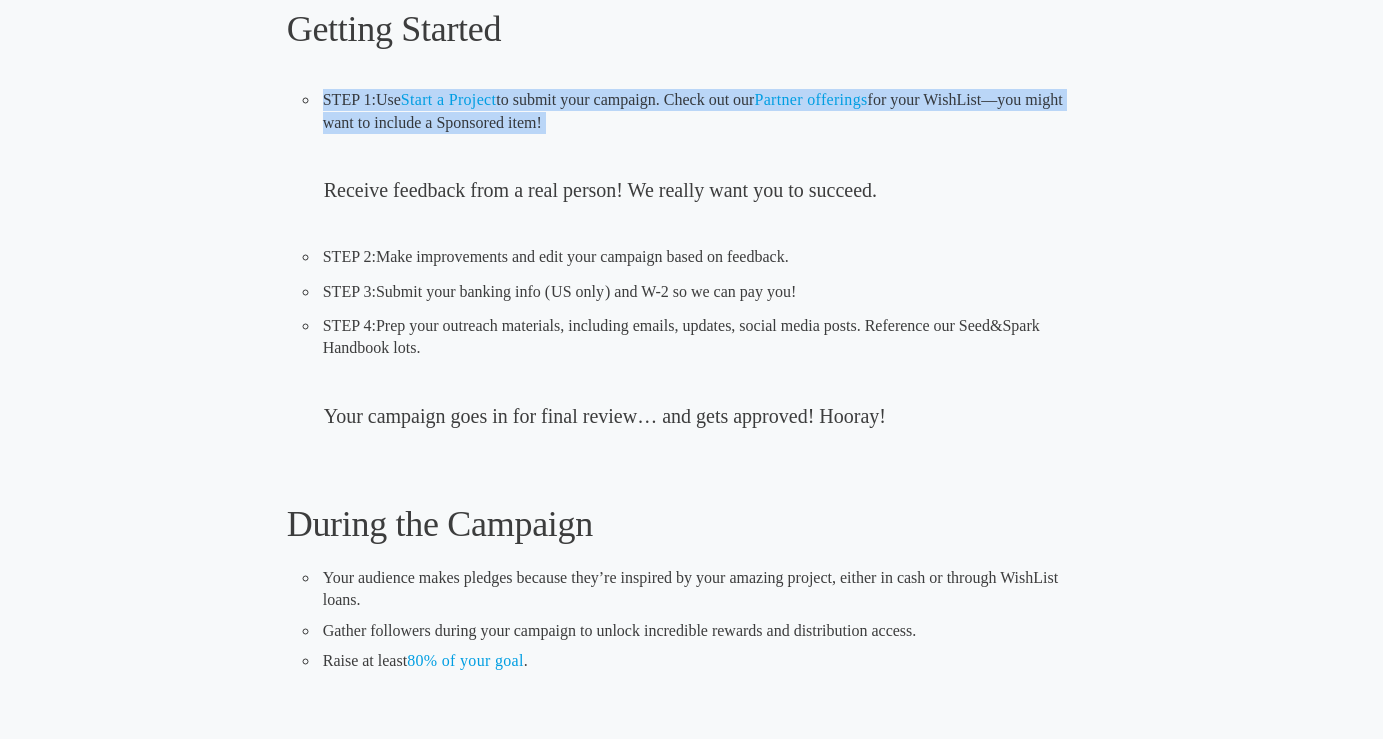 drag, startPoint x: 714, startPoint y: 160, endPoint x: 716, endPoint y: 69, distance: 91.02197 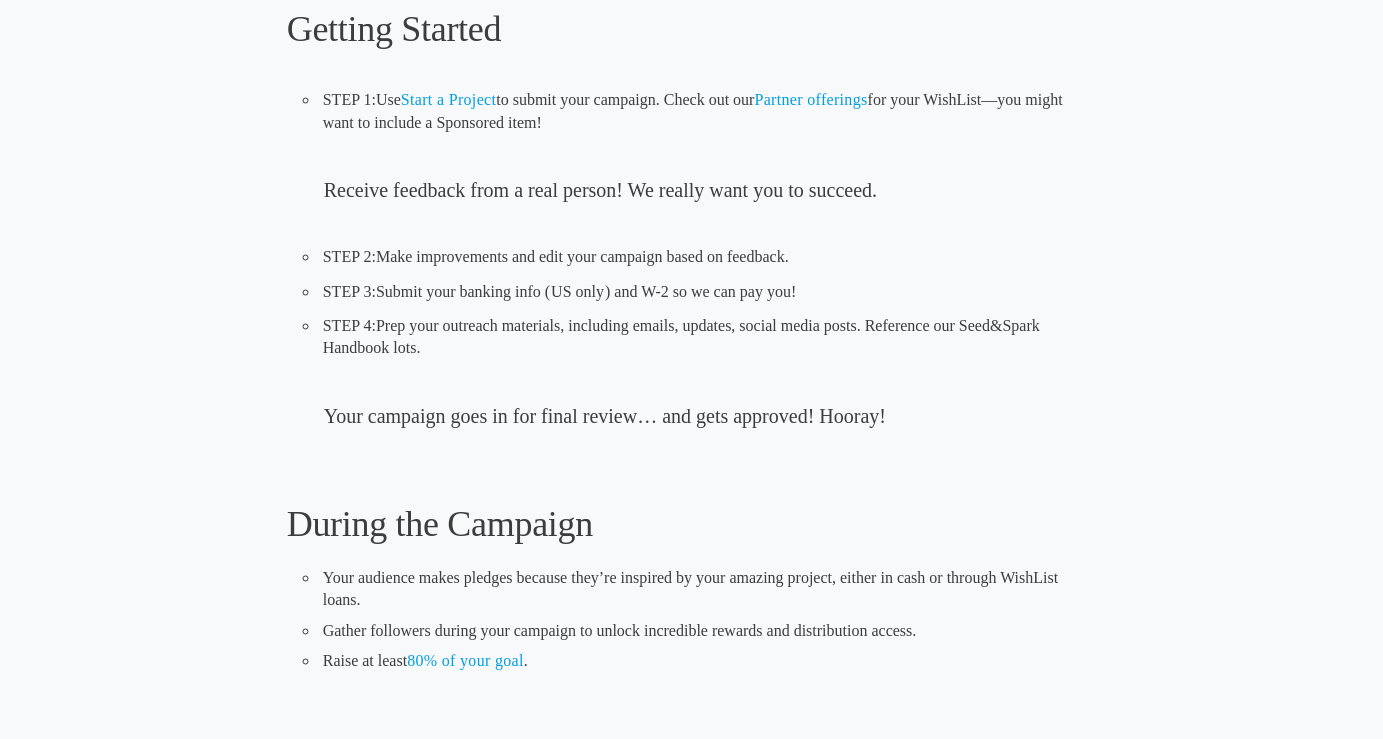 click on "STEP 1:  Use  Start a Project  to submit your campaign. Check out our  Partner offerings  for your WishList—you might want to include a Sponsored item!
Receive feedback from a real person! We really want you to succeed.
STEP 2:  Make improvements and edit your campaign based on feedback.
STEP 3:  Submit your banking info ( US only ) and W-2 so we can pay you!
STEP 4:  Prep your outreach materials, including emails, updates, social media posts. Reference our Seed&Spark Handbook lots.
Your campaign goes in for final review… and gets approved! Hooray!" at bounding box center (692, 260) 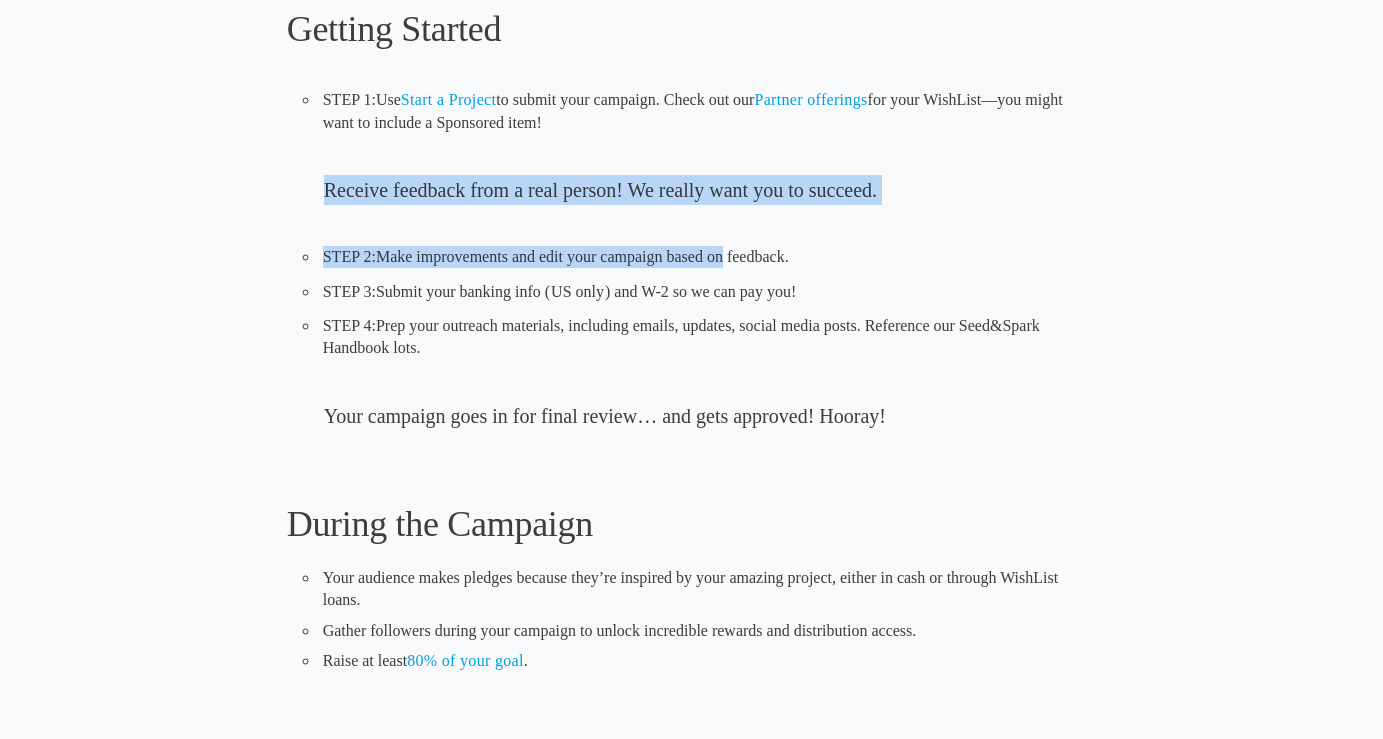 drag, startPoint x: 717, startPoint y: 160, endPoint x: 717, endPoint y: 247, distance: 87 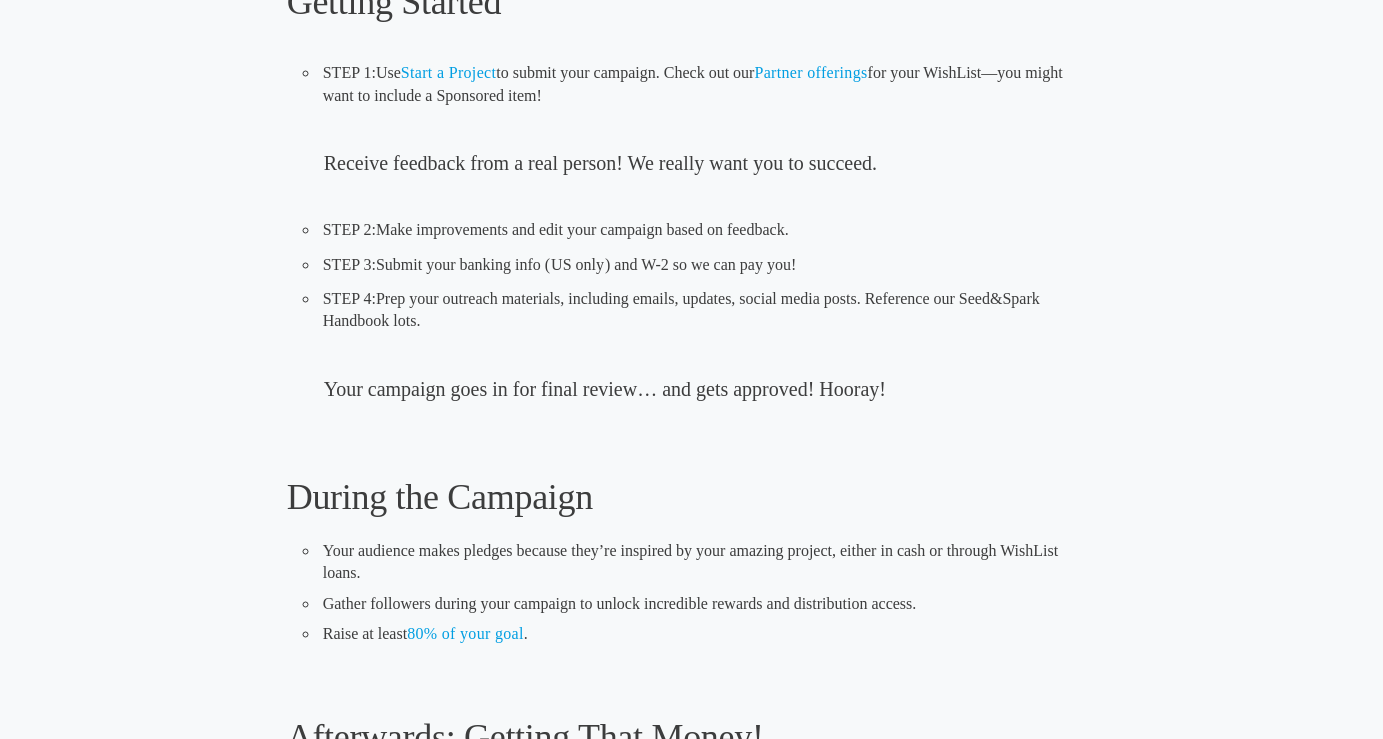scroll, scrollTop: 756, scrollLeft: 0, axis: vertical 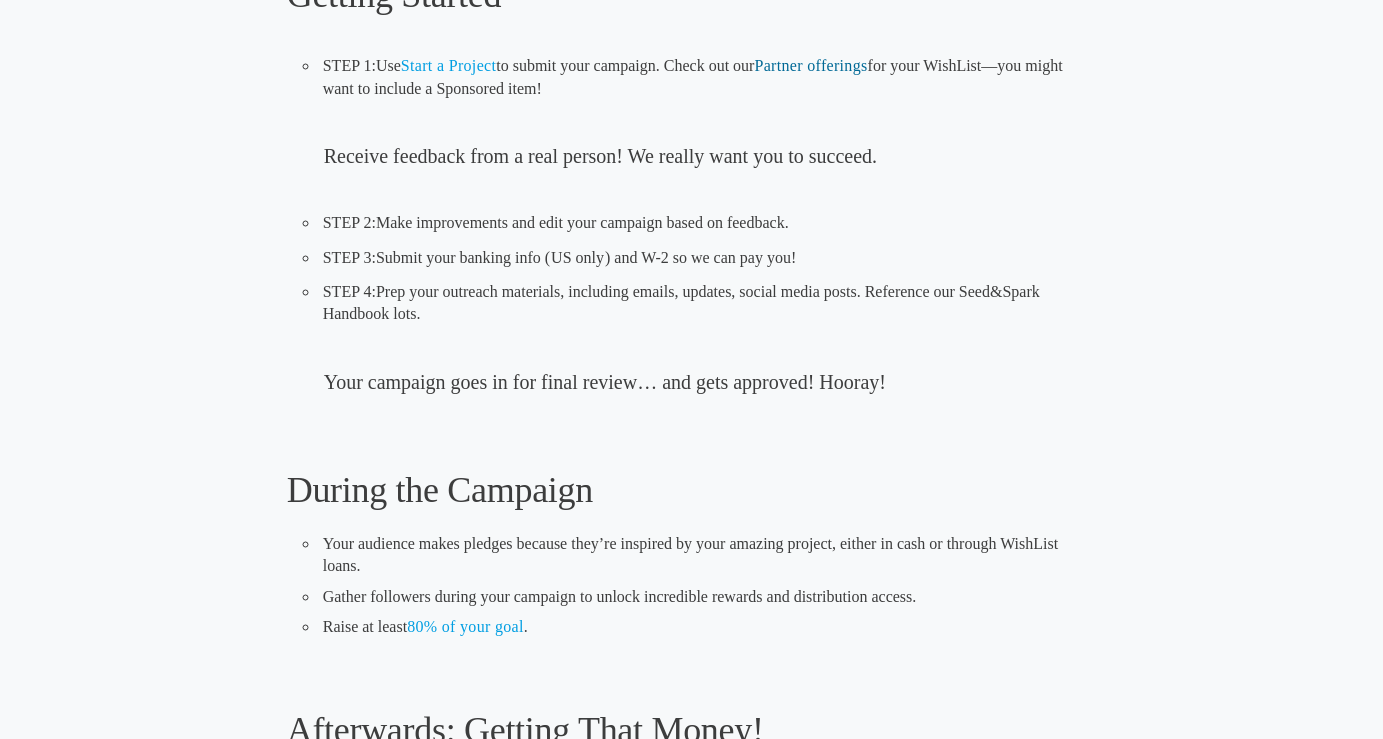 click on "Partner offerings" at bounding box center (810, 65) 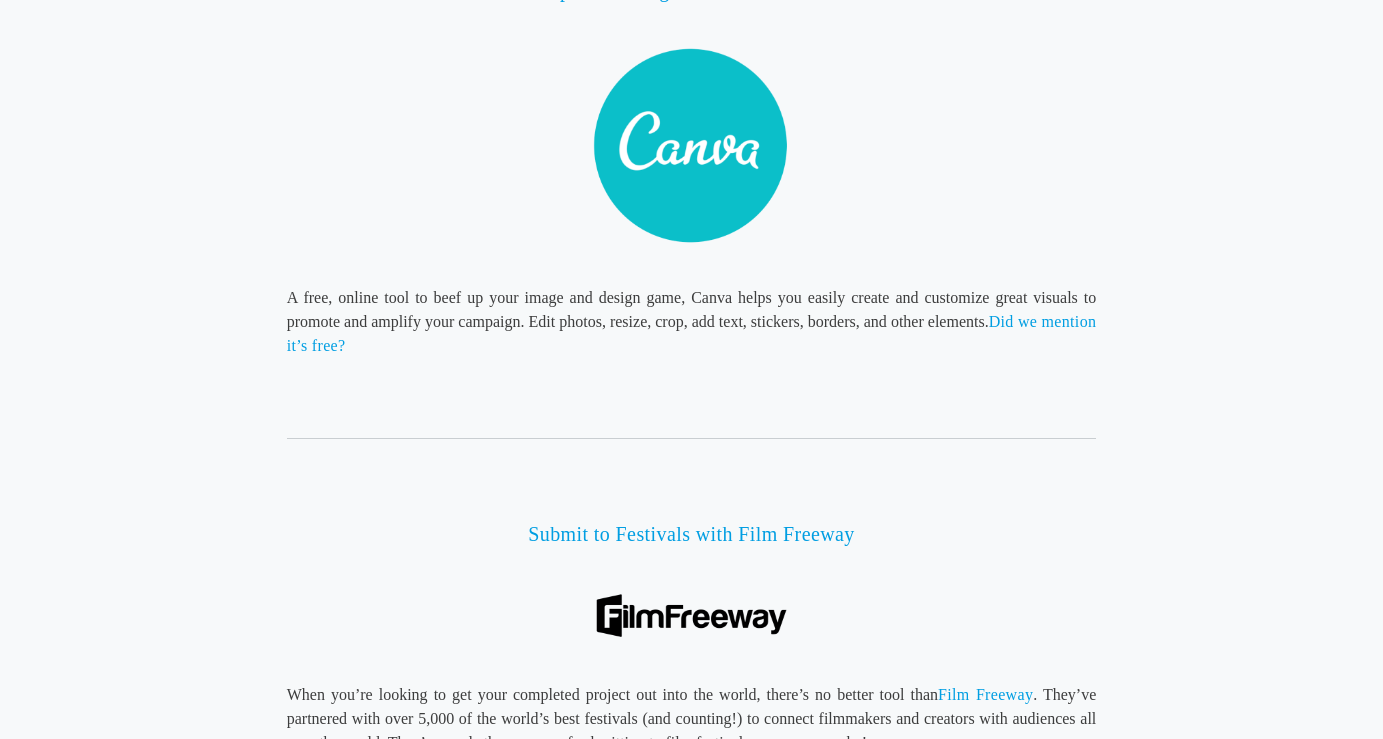 scroll, scrollTop: 785, scrollLeft: 0, axis: vertical 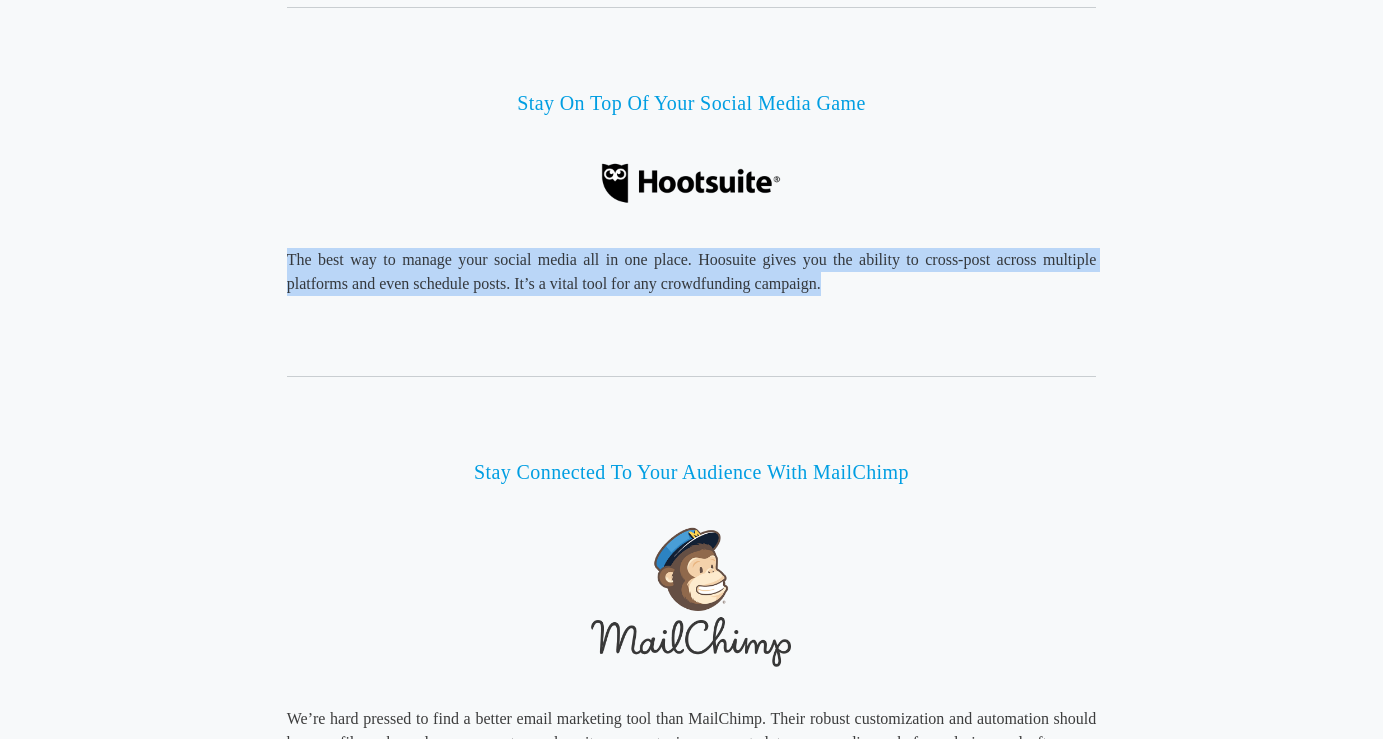 drag, startPoint x: 267, startPoint y: 264, endPoint x: 279, endPoint y: 350, distance: 86.833176 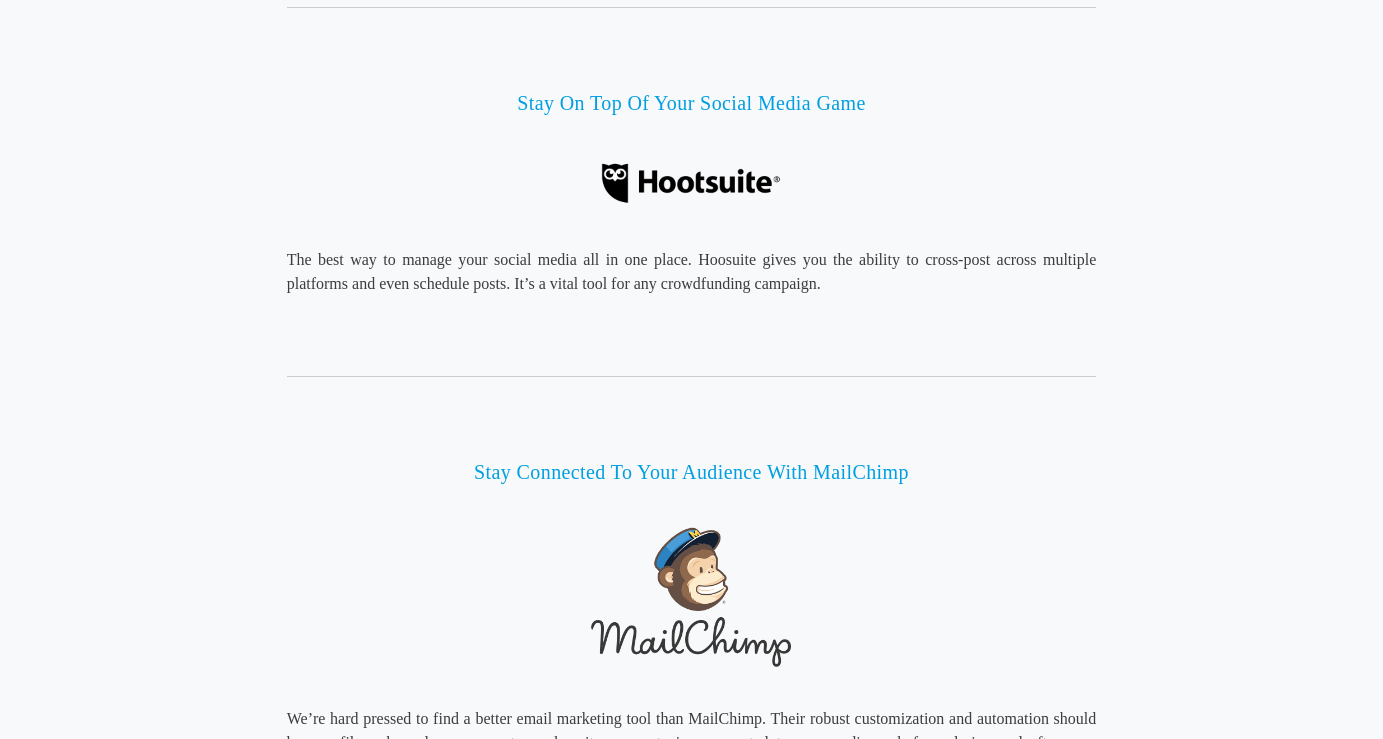 click on "Filmmaker Toolkit
Below are some of our favorite audience-building tools to help you communicate with your growing crowd in the most effective way possible.
Up Your Design Skills With Canva
A free, online tool to beef up your image and design game, Canva helps you easily create and customize great visuals to promote and amplify your campaign. Edit photos, resize, crop, add text, stickers, borders, and other elements.  Did we mention it’s free?
Submit to Festivals with Film Freeway
When you’re looking to get your completed project out into the world, there’s no better tool than  Film Freeway . They’ve partnered with over 5,000 of the world’s best festivals (and counting!) to connect filmmakers and creators with audiences all over the world. They’ve made the process of submitting to film festivals as easy as can be!
Bring Some Panache To Your Updates" at bounding box center [692, -76] 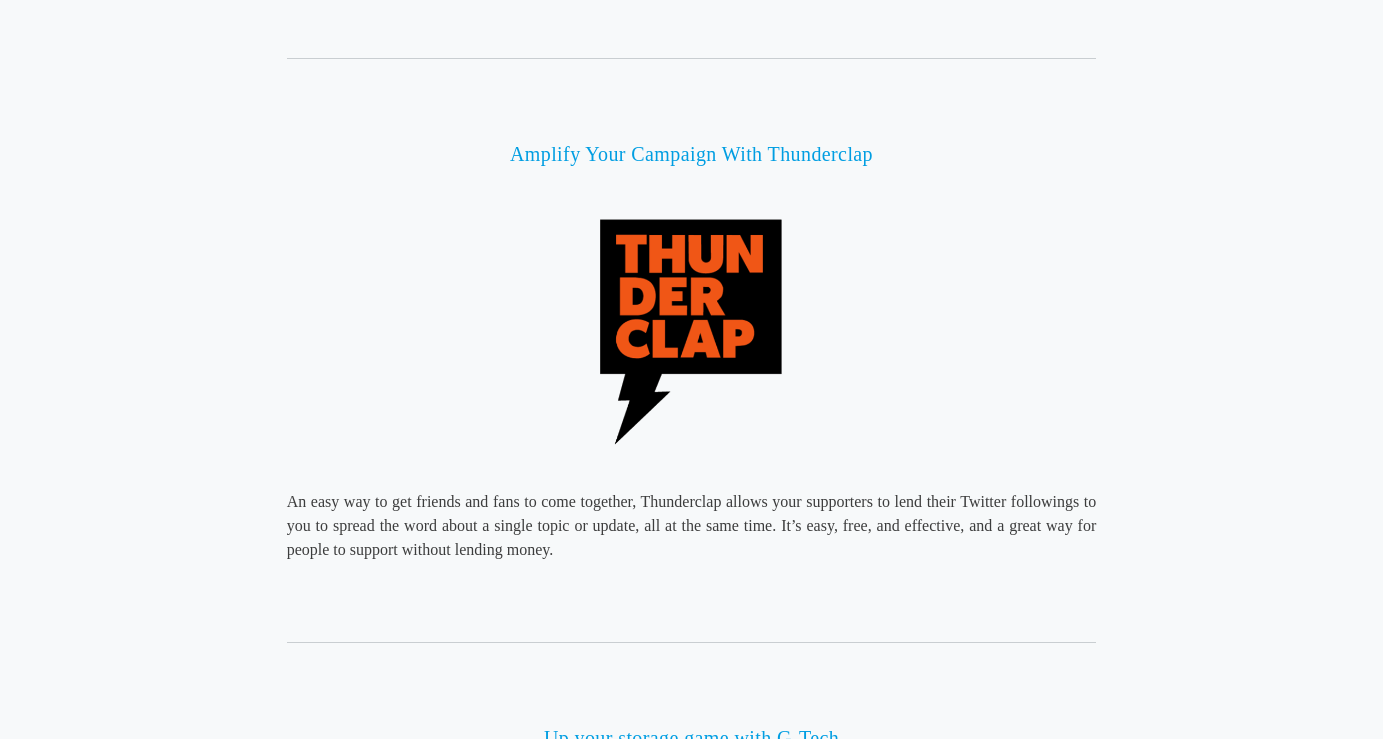 scroll, scrollTop: 2953, scrollLeft: 0, axis: vertical 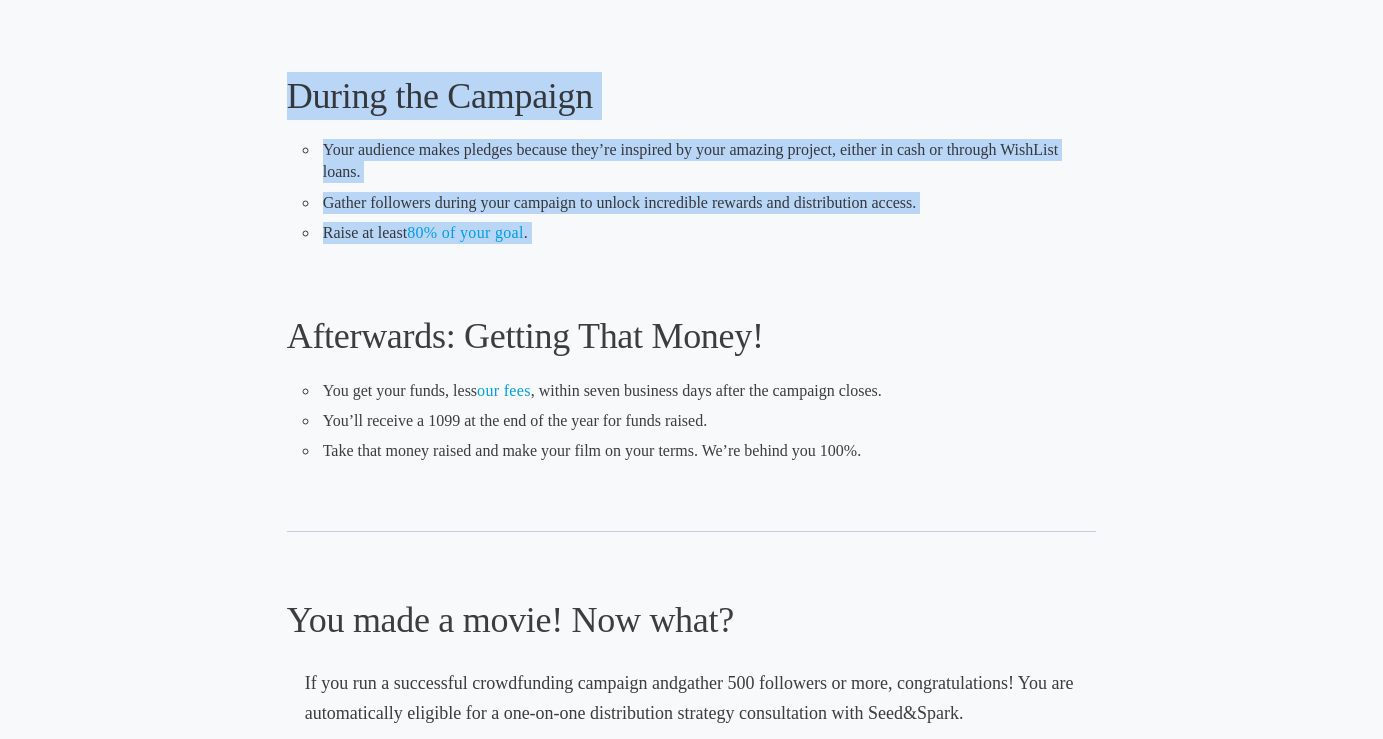 drag, startPoint x: 288, startPoint y: 86, endPoint x: 338, endPoint y: 256, distance: 177.20045 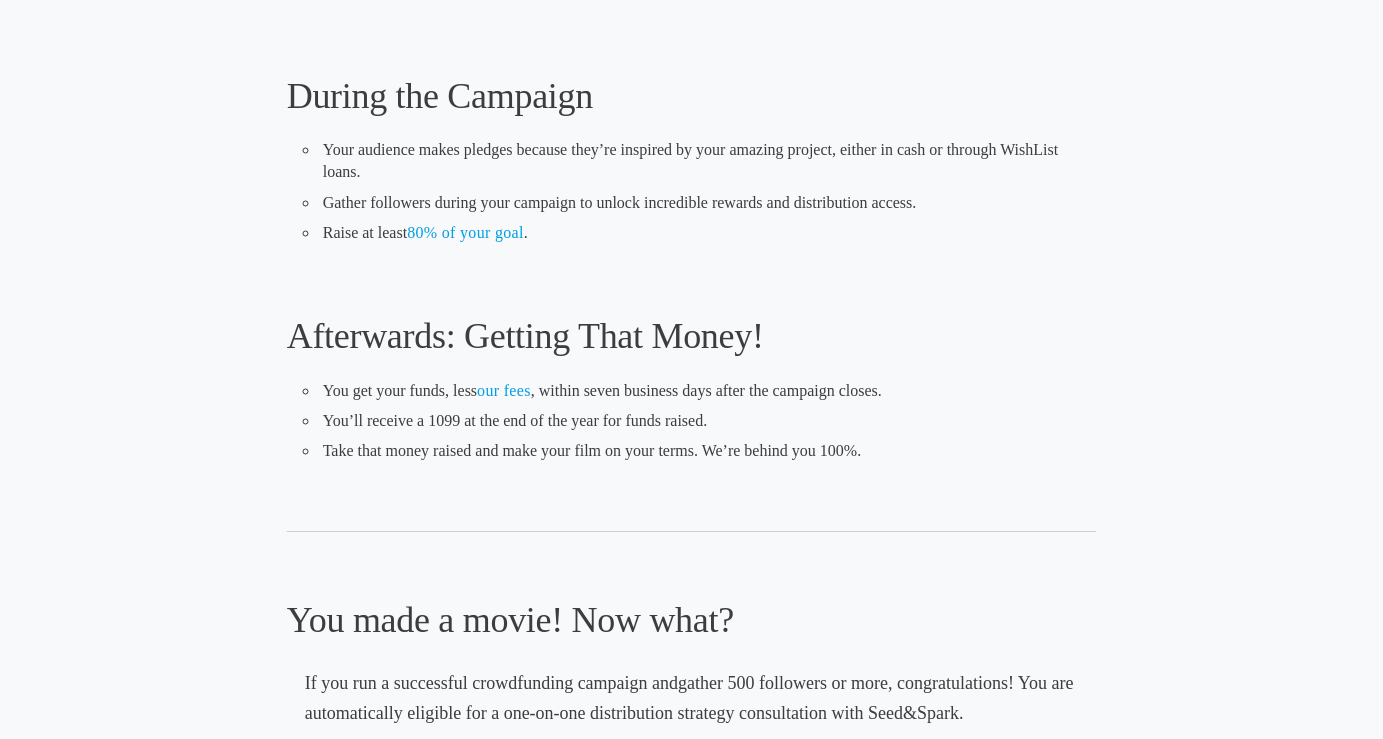 click on "How It All Works
Before you begin, make sure to get the  Seed&Spark Handbook . This has really important tips and guidance on how to run a successful crowdfunding campaign, from message testing to your pitch video. Memorize it.
Getting Started
STEP 1:  Use  Start a Project  to submit your campaign. Check out our  Partner offerings  for your WishList—you might want to include a Sponsored item!
Receive feedback from a real person! We really want you to succeed.
STEP 2:  Make improvements and edit your campaign based on feedback.
STEP 3:  Submit your banking info ( US only ) and W-2 so we can pay you!
STEP 4:  Prep your outreach materials, including emails, updates, social media posts. Reference our Seed&Spark Handbook lots.
Your campaign goes in for final review… and gets approved! Hooray!
During the Campaign
Raise at least  80% of your goal ." at bounding box center [692, 63] 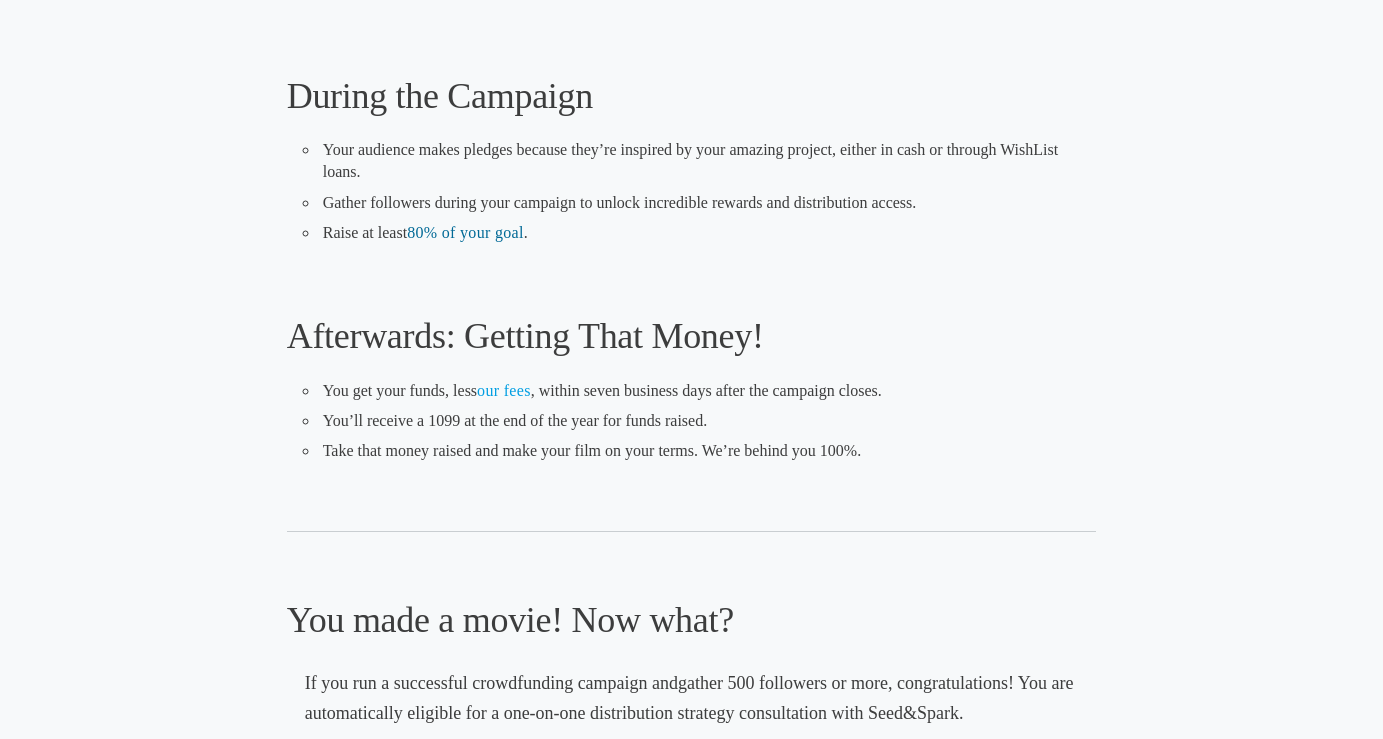 click on "80% of your goal" at bounding box center [465, 232] 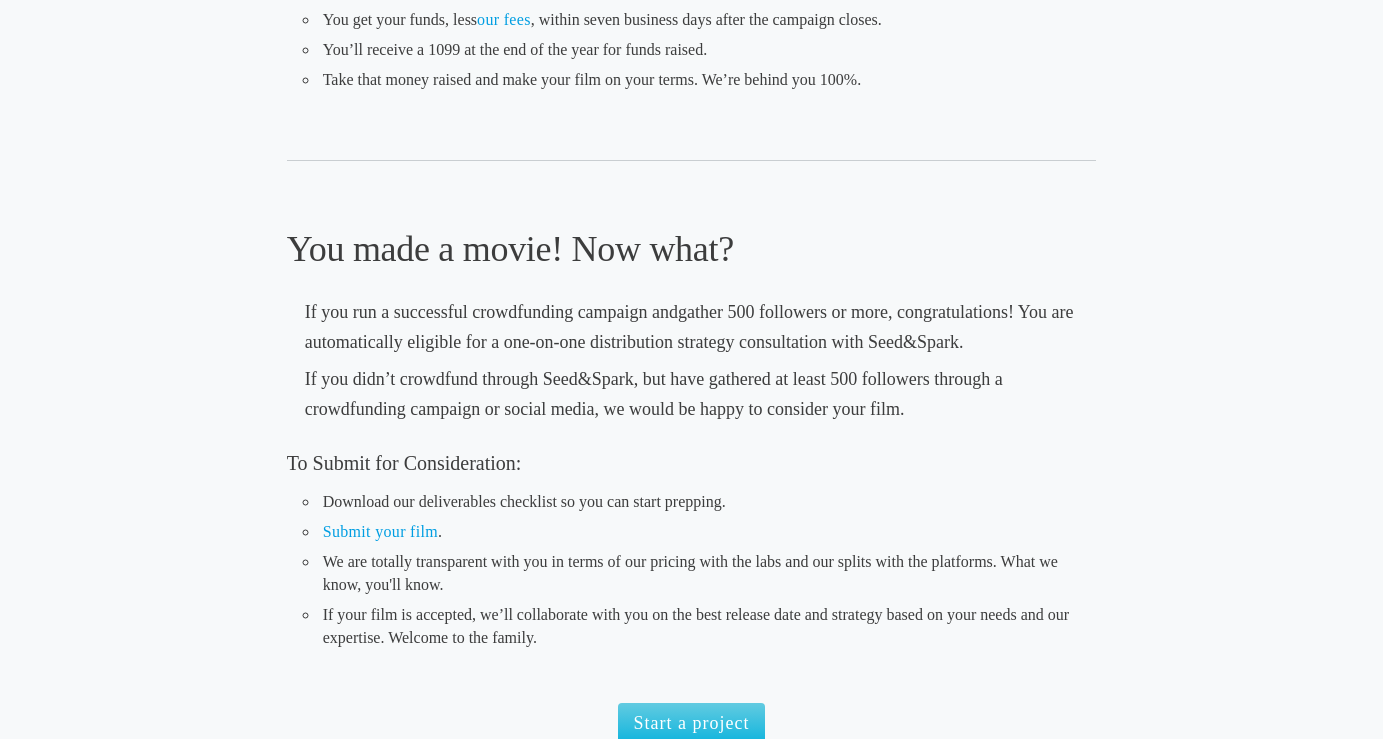 scroll, scrollTop: 1523, scrollLeft: 0, axis: vertical 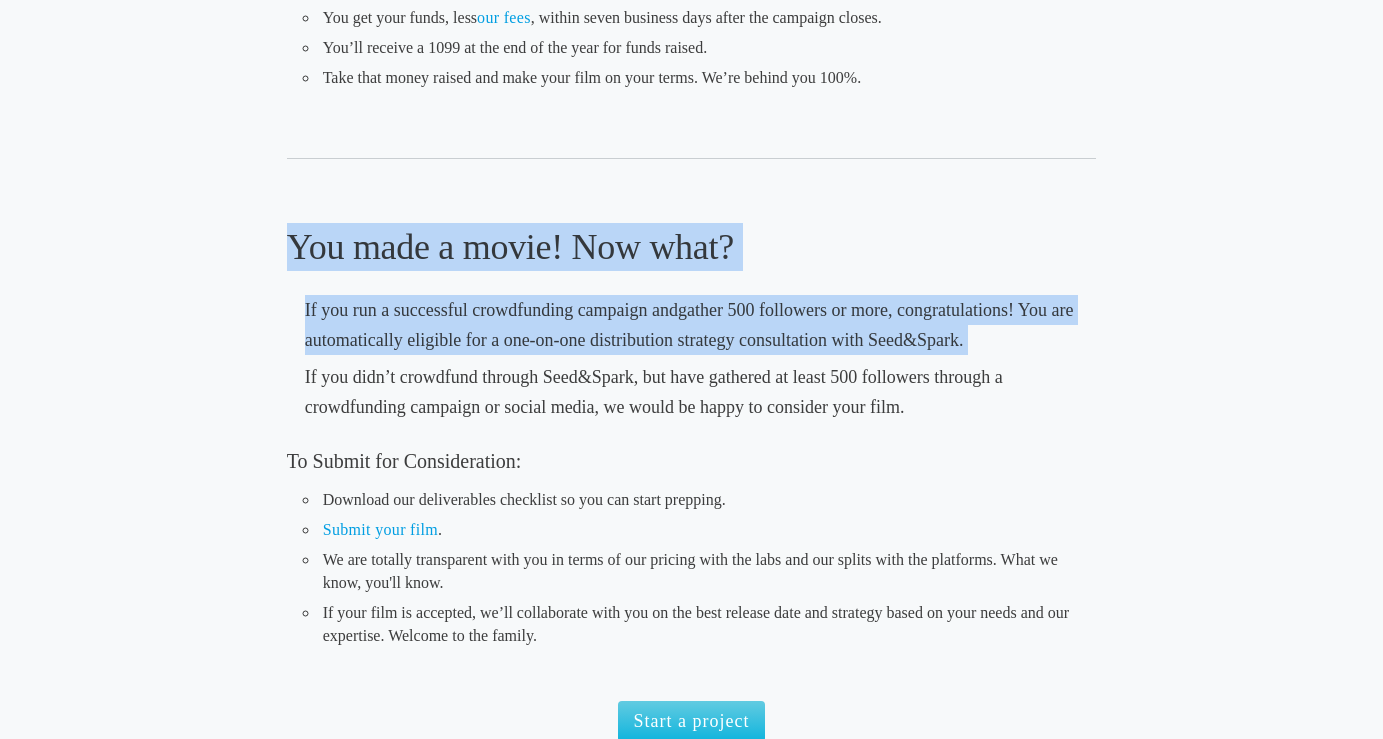 drag, startPoint x: 400, startPoint y: 194, endPoint x: 364, endPoint y: 344, distance: 154.25952 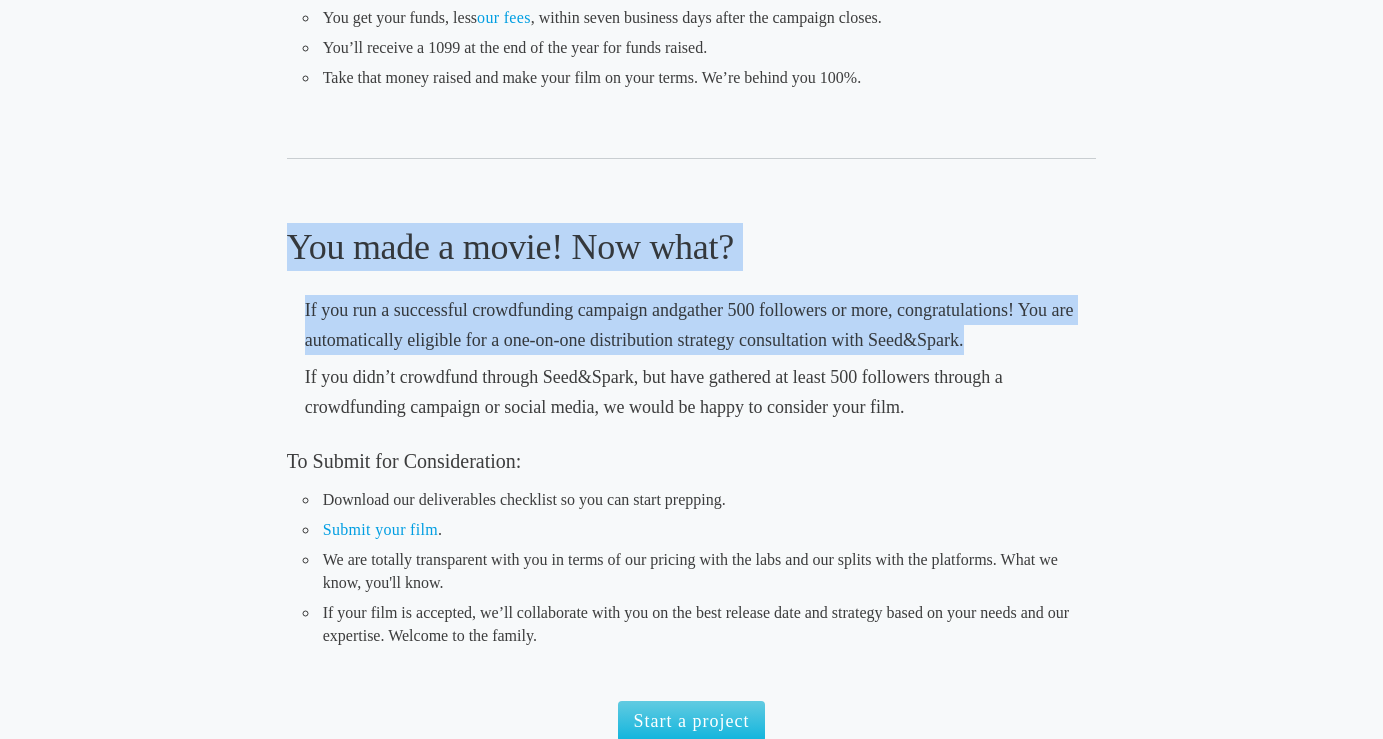 click on "If you run a successful crowdfunding campaign and  gather 500 followers or more , congratulations! You are automatically eligible for a one-on-one distribution strategy consultation with Seed&Spark." at bounding box center (692, 325) 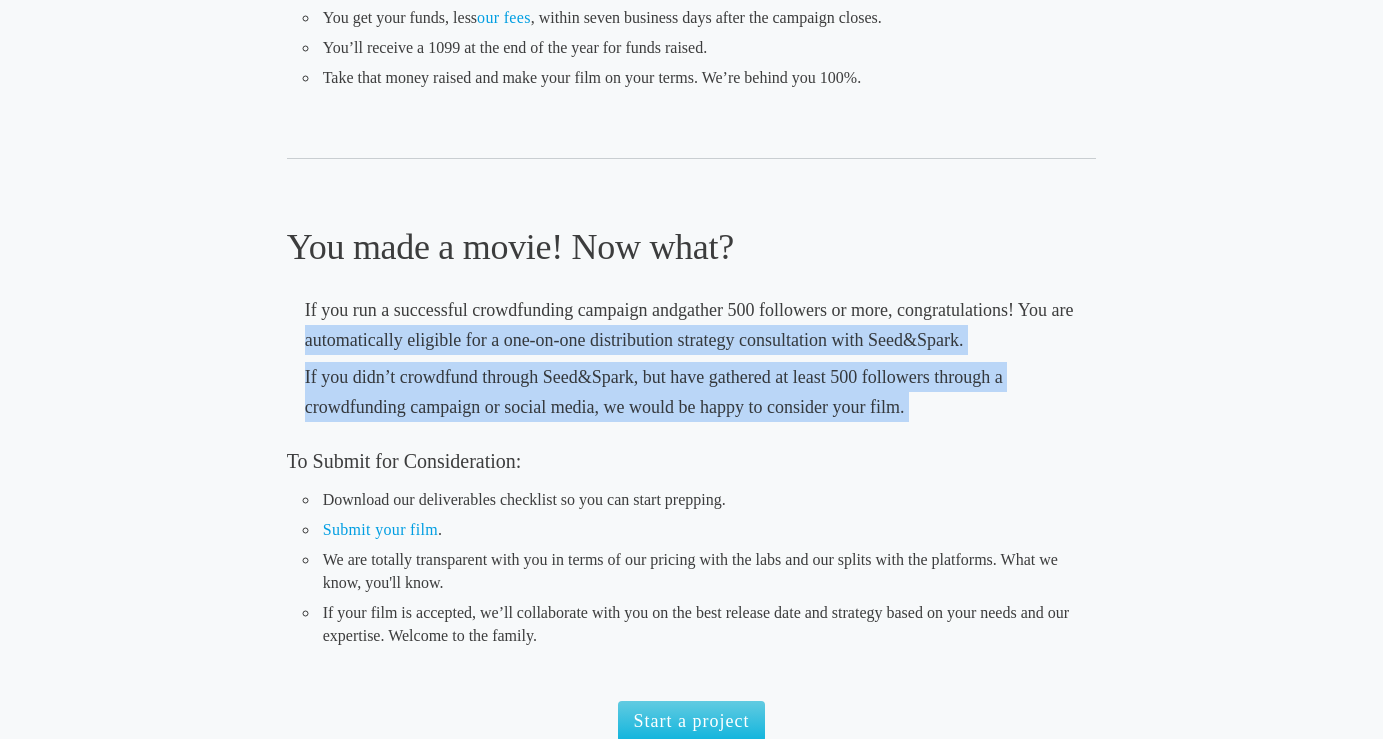 drag, startPoint x: 364, startPoint y: 344, endPoint x: 431, endPoint y: 413, distance: 96.17692 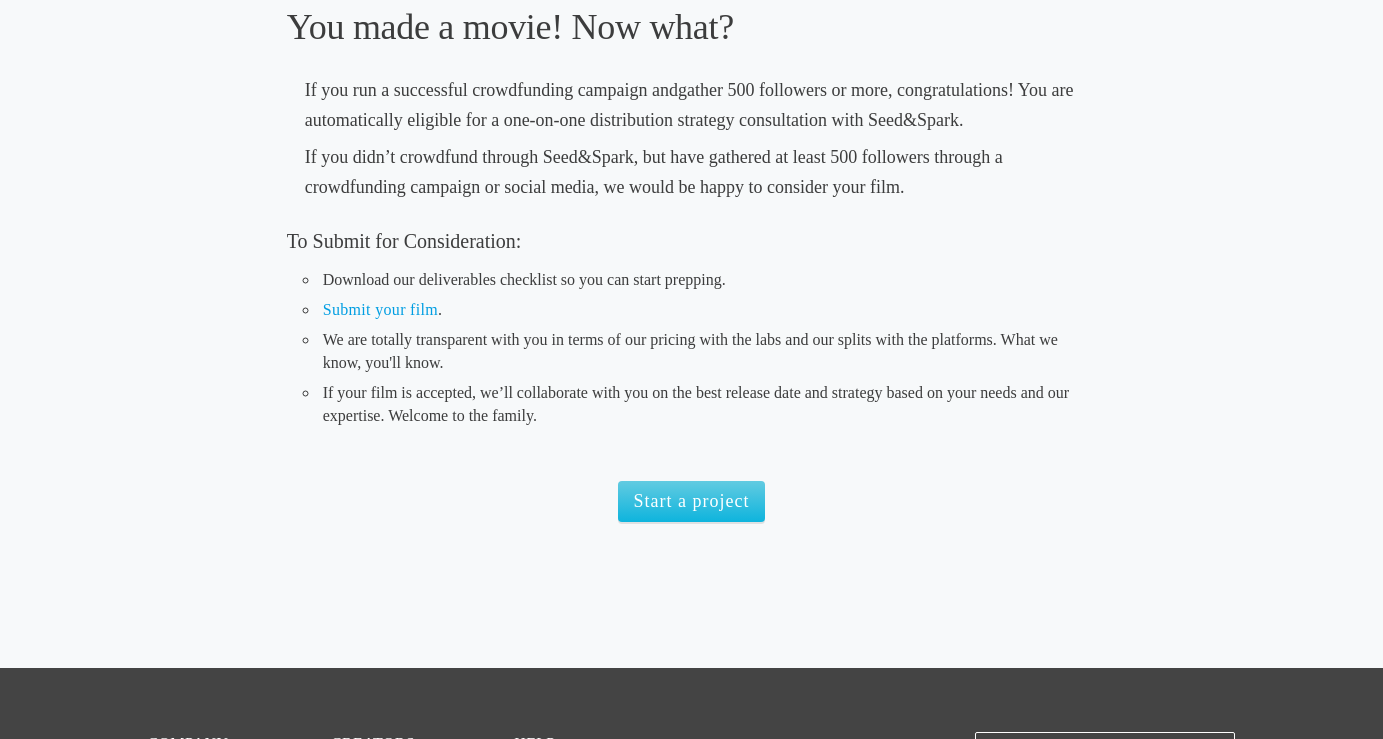 scroll, scrollTop: 1764, scrollLeft: 0, axis: vertical 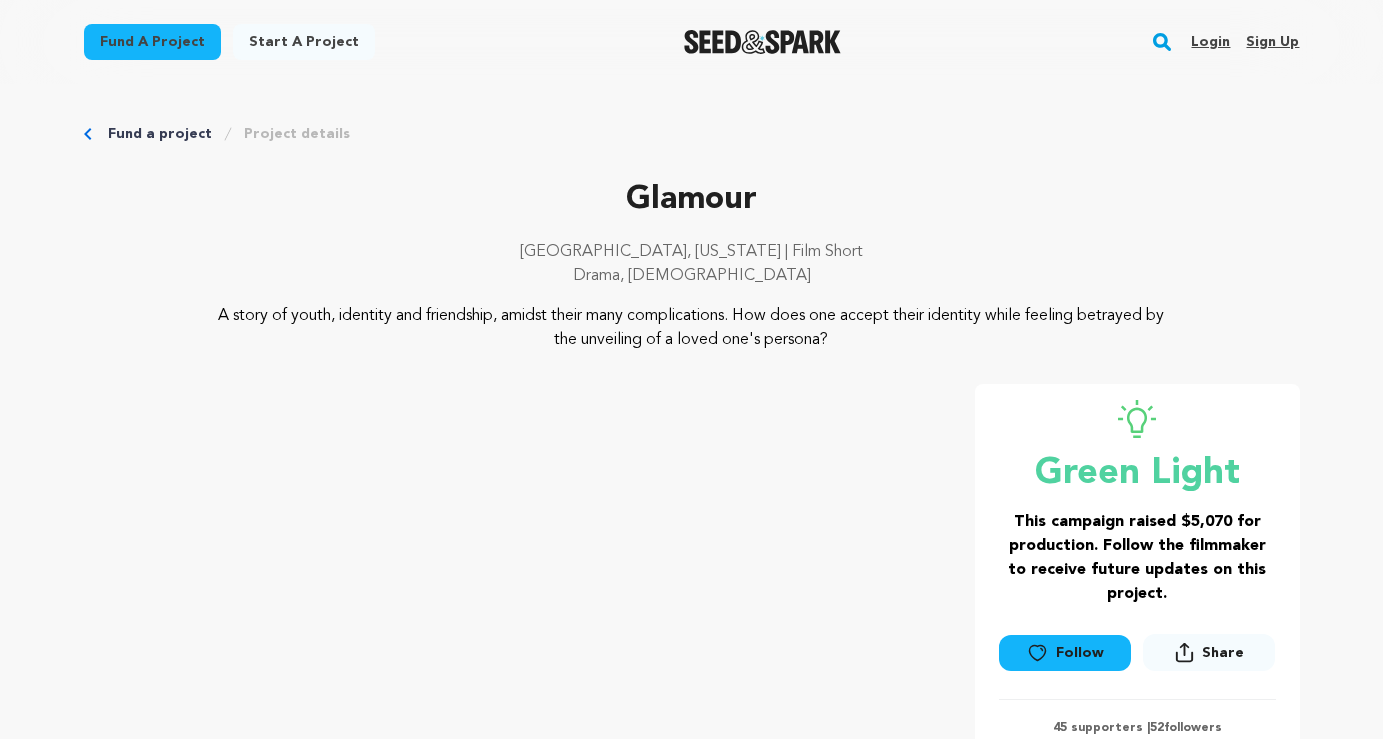click on "Project details" at bounding box center (297, 134) 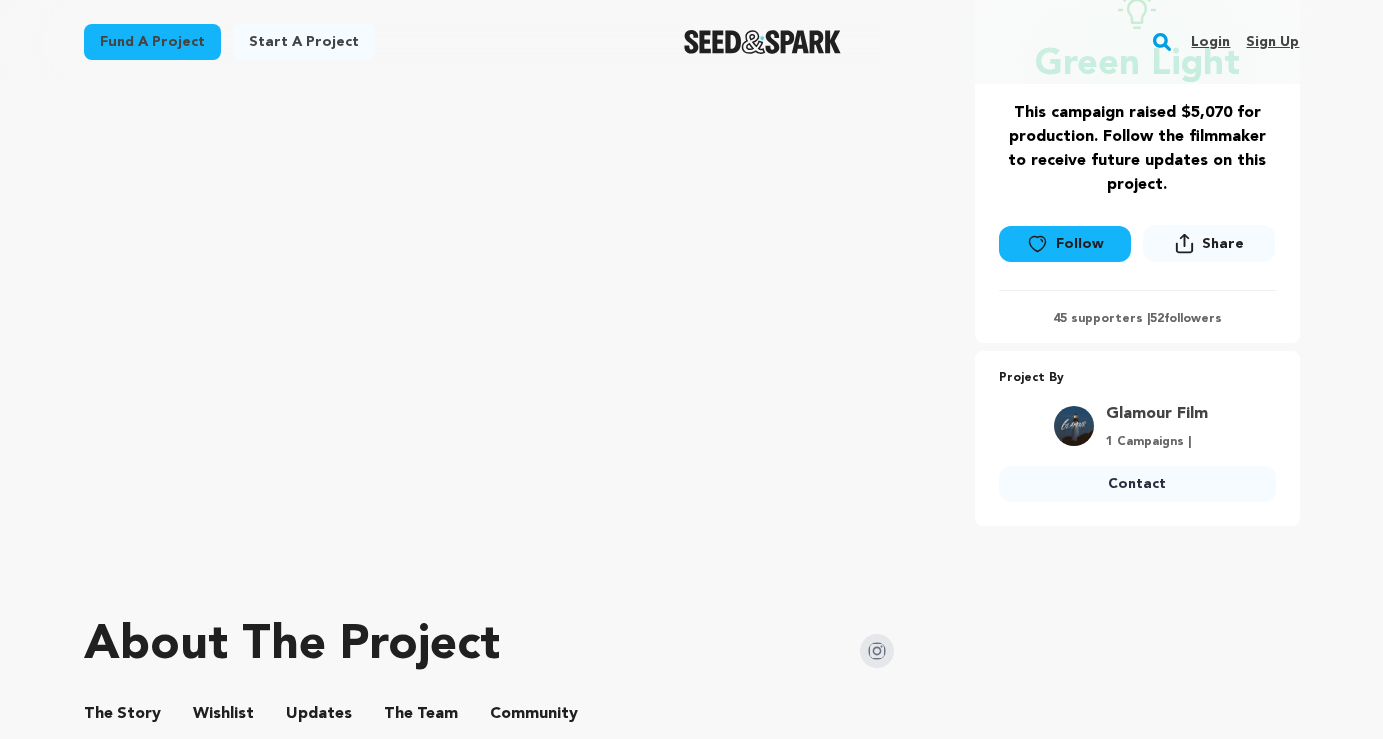 scroll, scrollTop: 412, scrollLeft: 0, axis: vertical 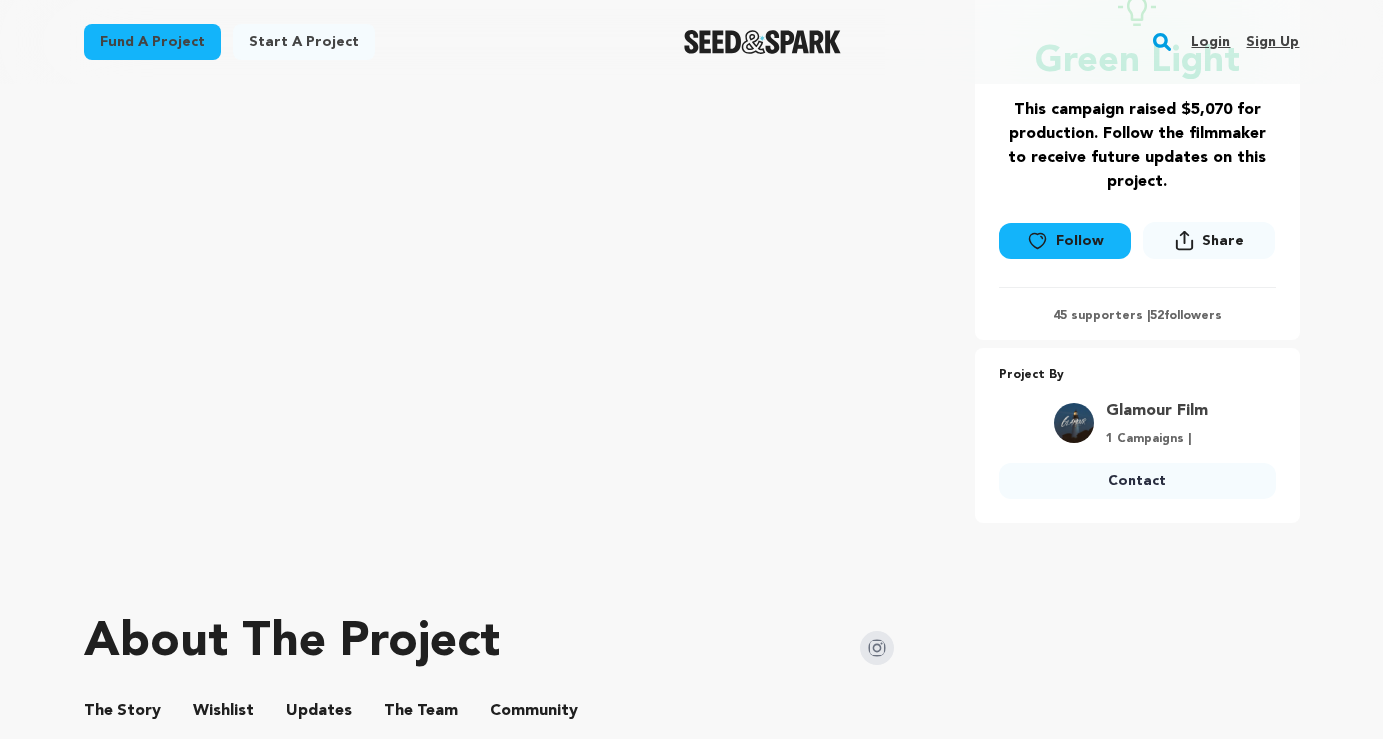 click on "Glamour Film" at bounding box center [1157, 411] 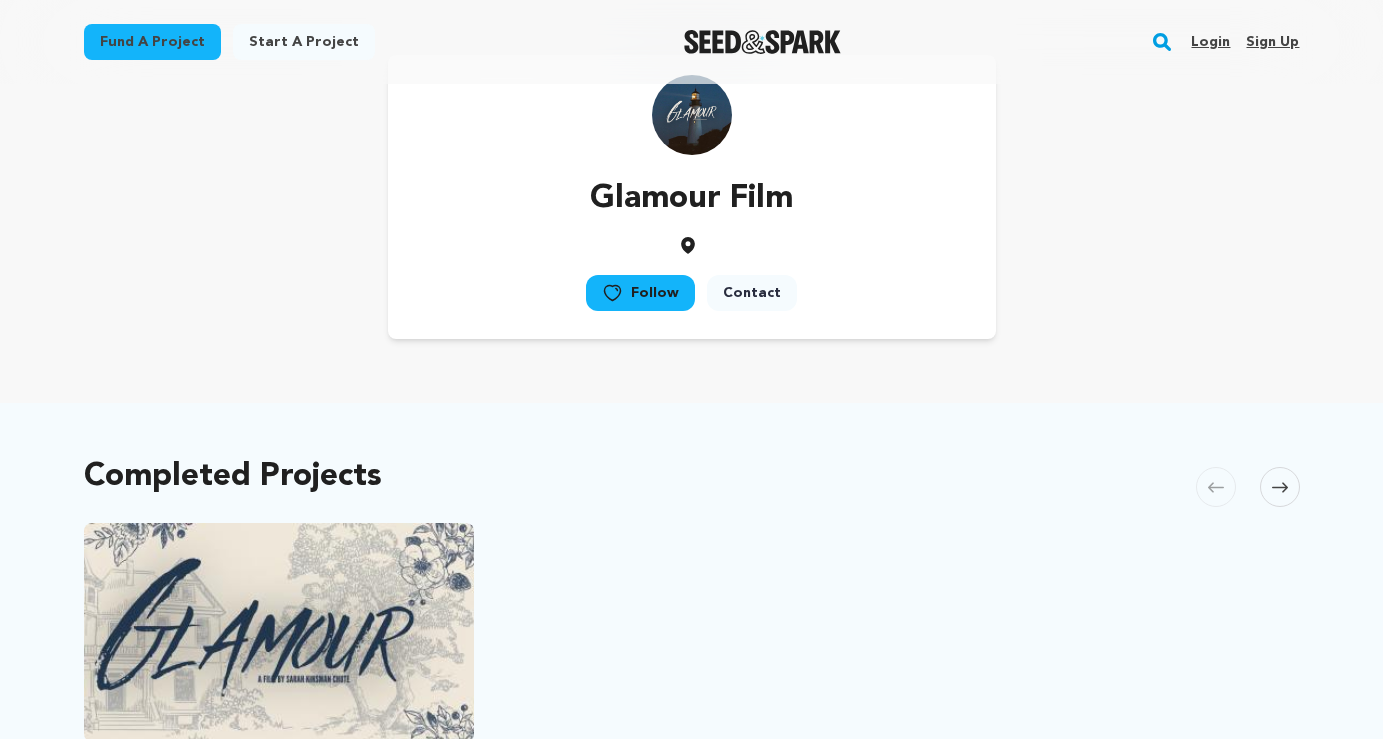 scroll, scrollTop: 312, scrollLeft: 0, axis: vertical 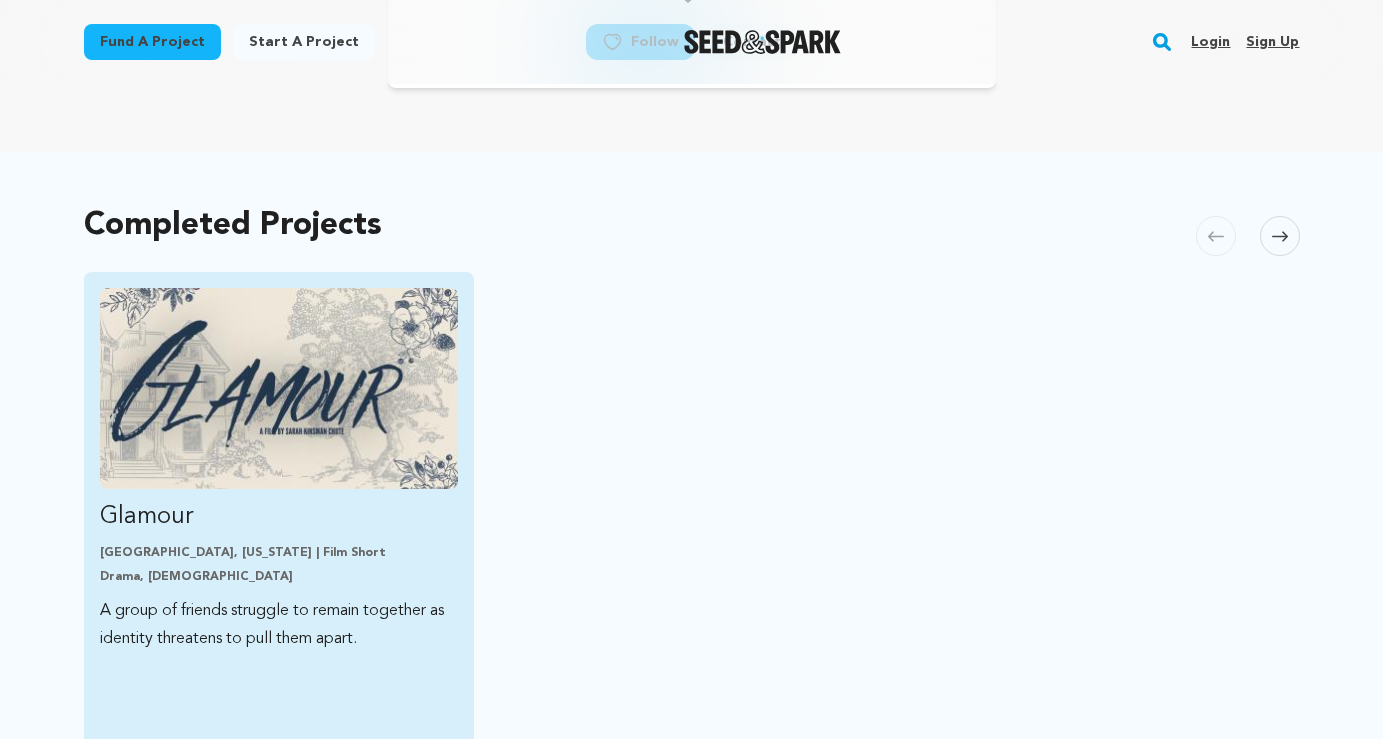 click on "Glamour" at bounding box center (279, 517) 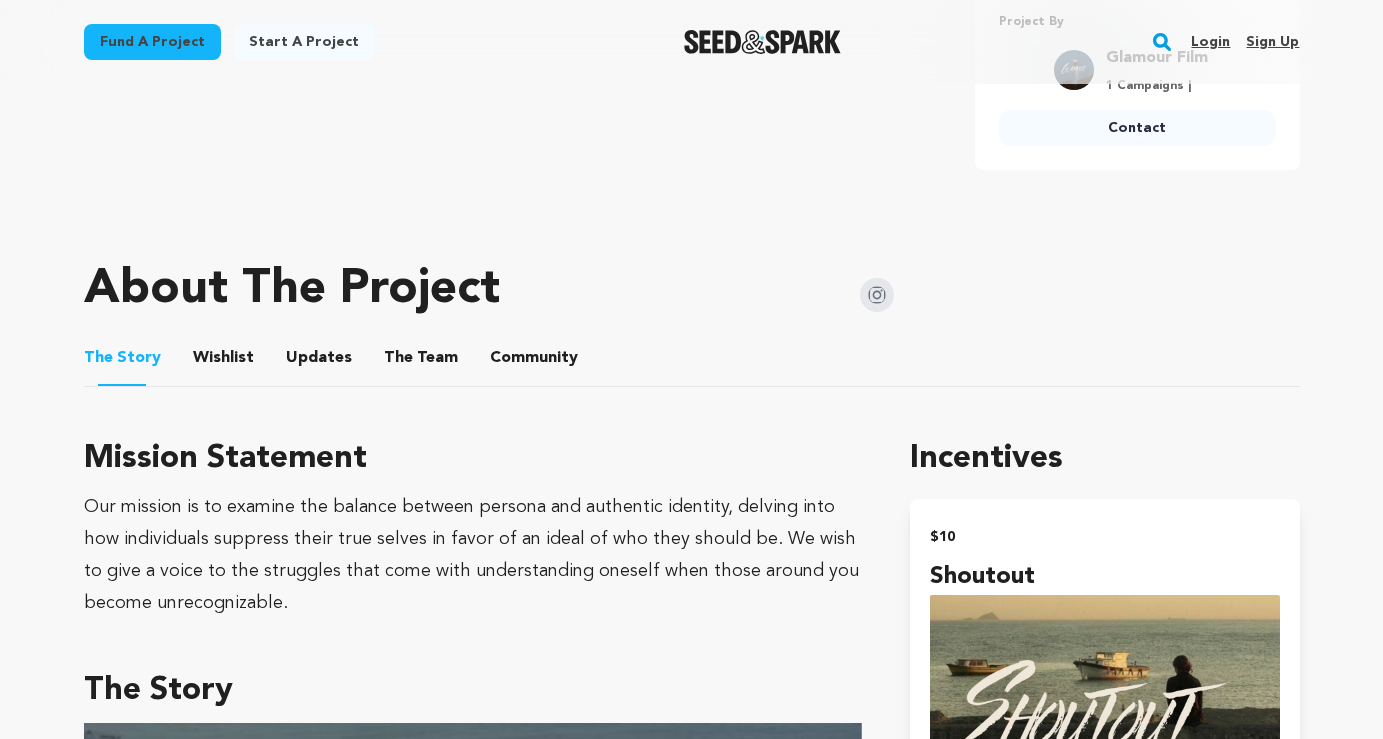 scroll, scrollTop: 698, scrollLeft: 0, axis: vertical 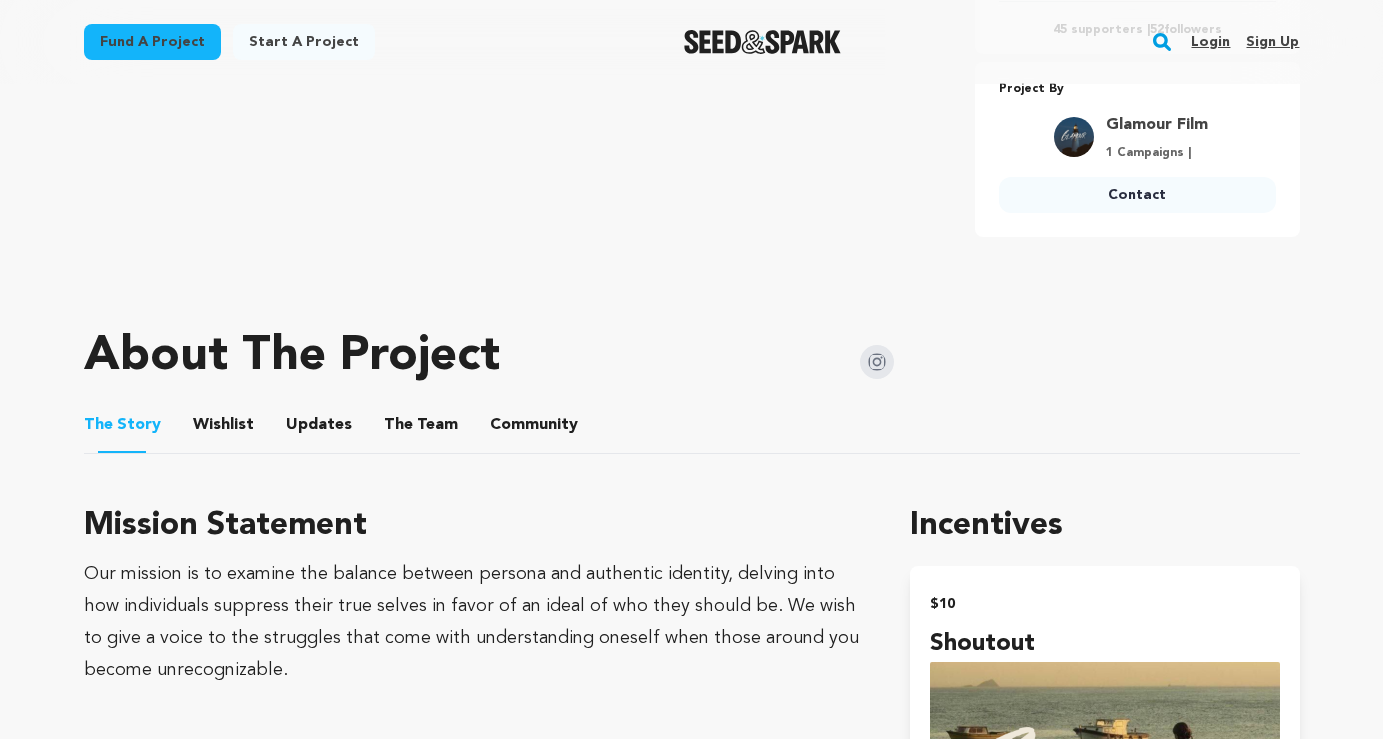 click on "Wishlist" at bounding box center (223, 429) 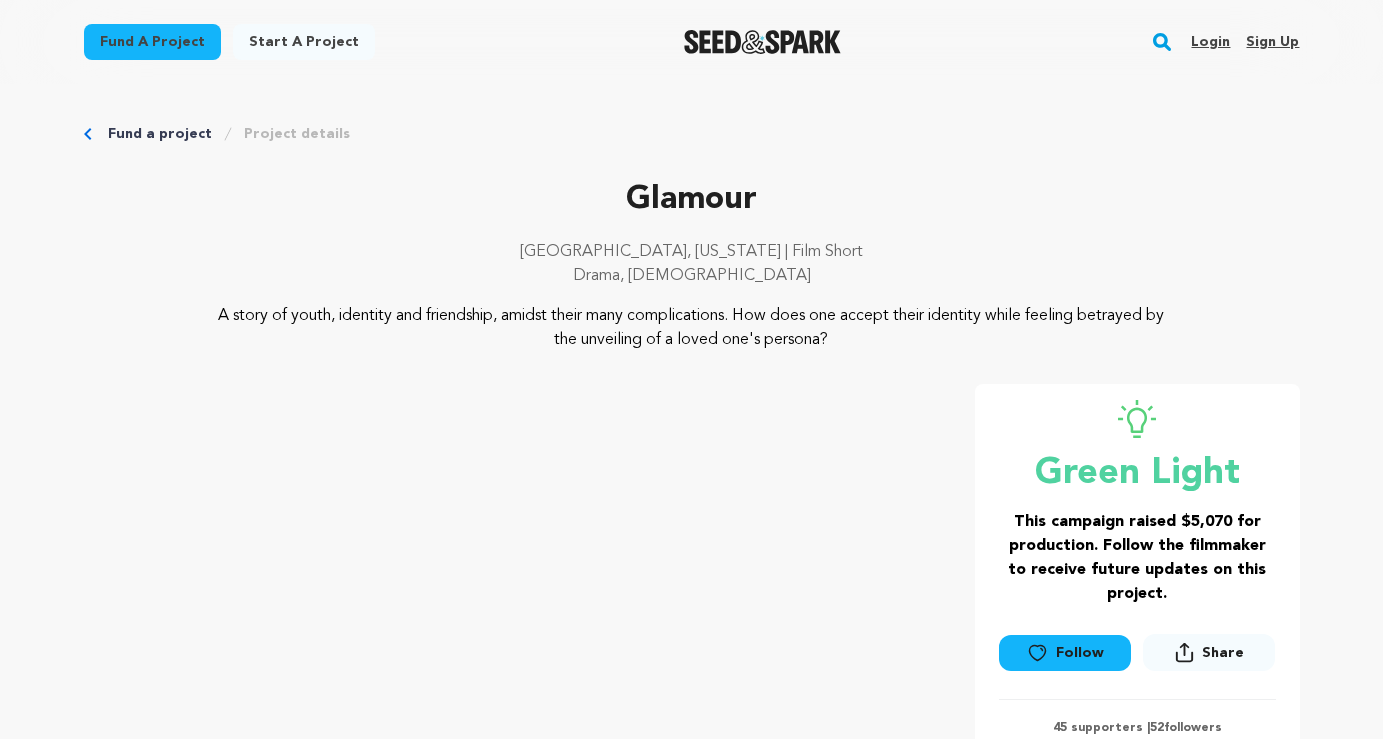 scroll, scrollTop: 0, scrollLeft: 0, axis: both 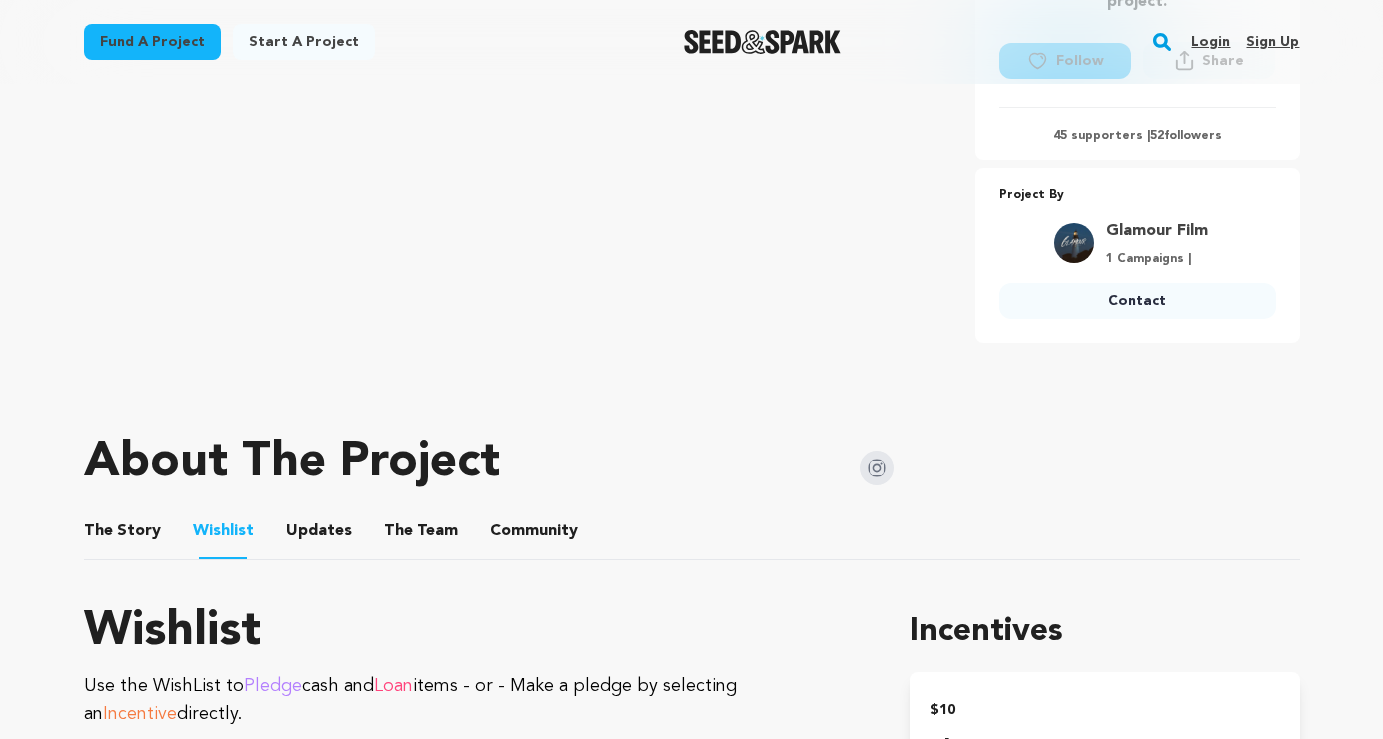 click on "Updates" at bounding box center (319, 535) 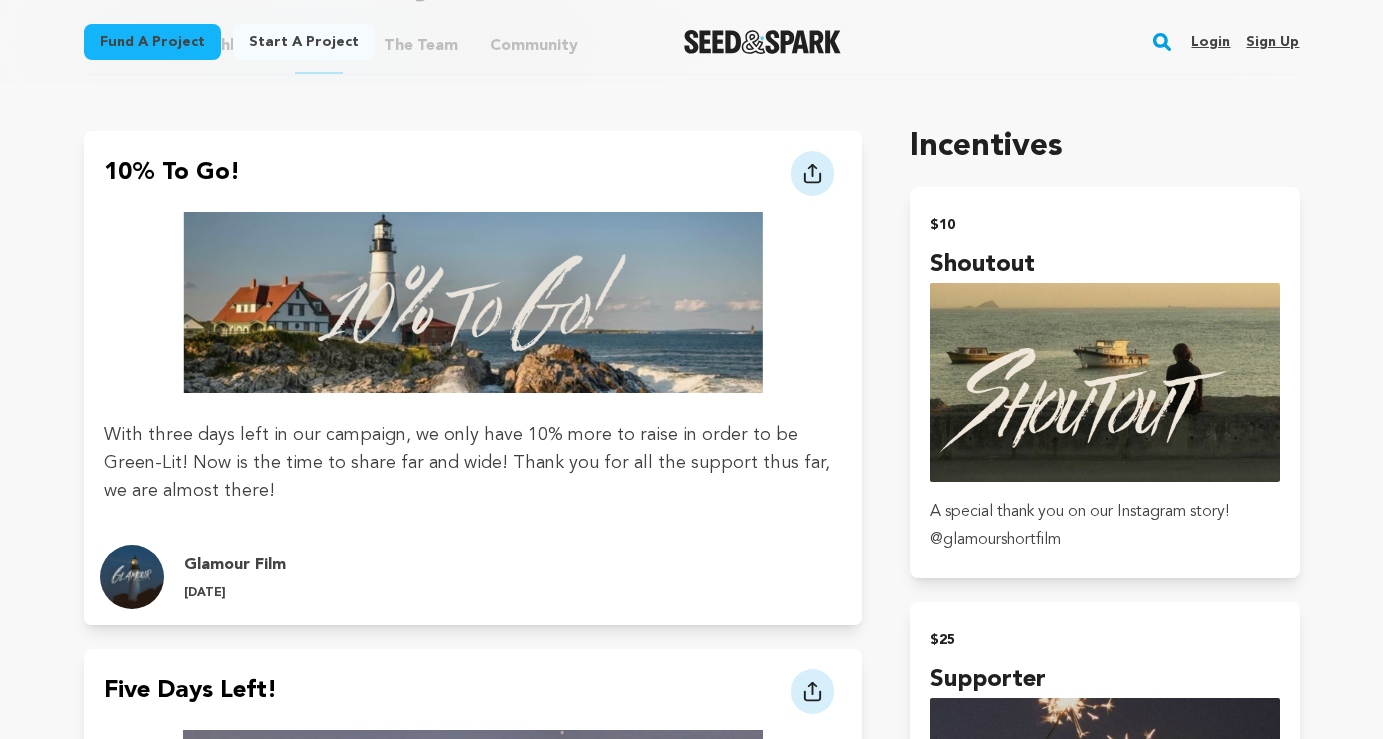 scroll, scrollTop: 1116, scrollLeft: 0, axis: vertical 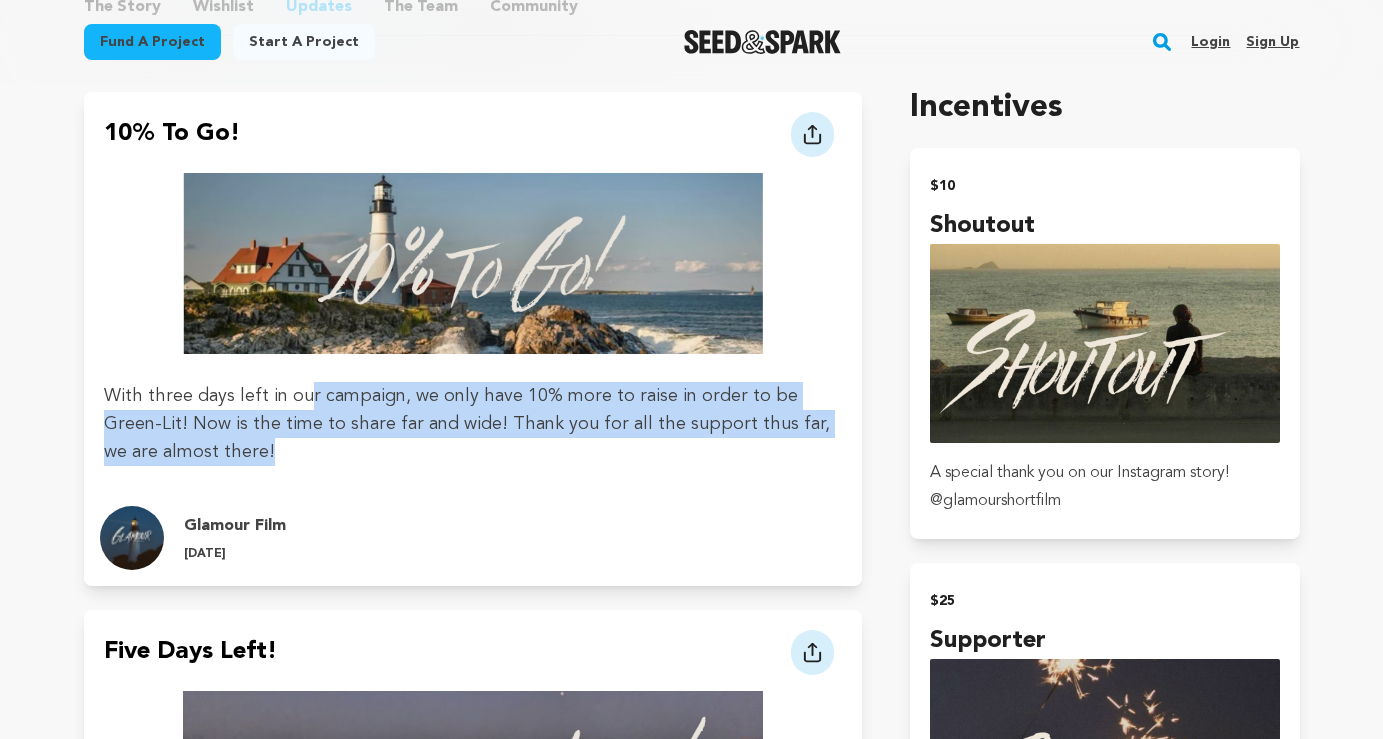 drag, startPoint x: 307, startPoint y: 383, endPoint x: 293, endPoint y: 459, distance: 77.27872 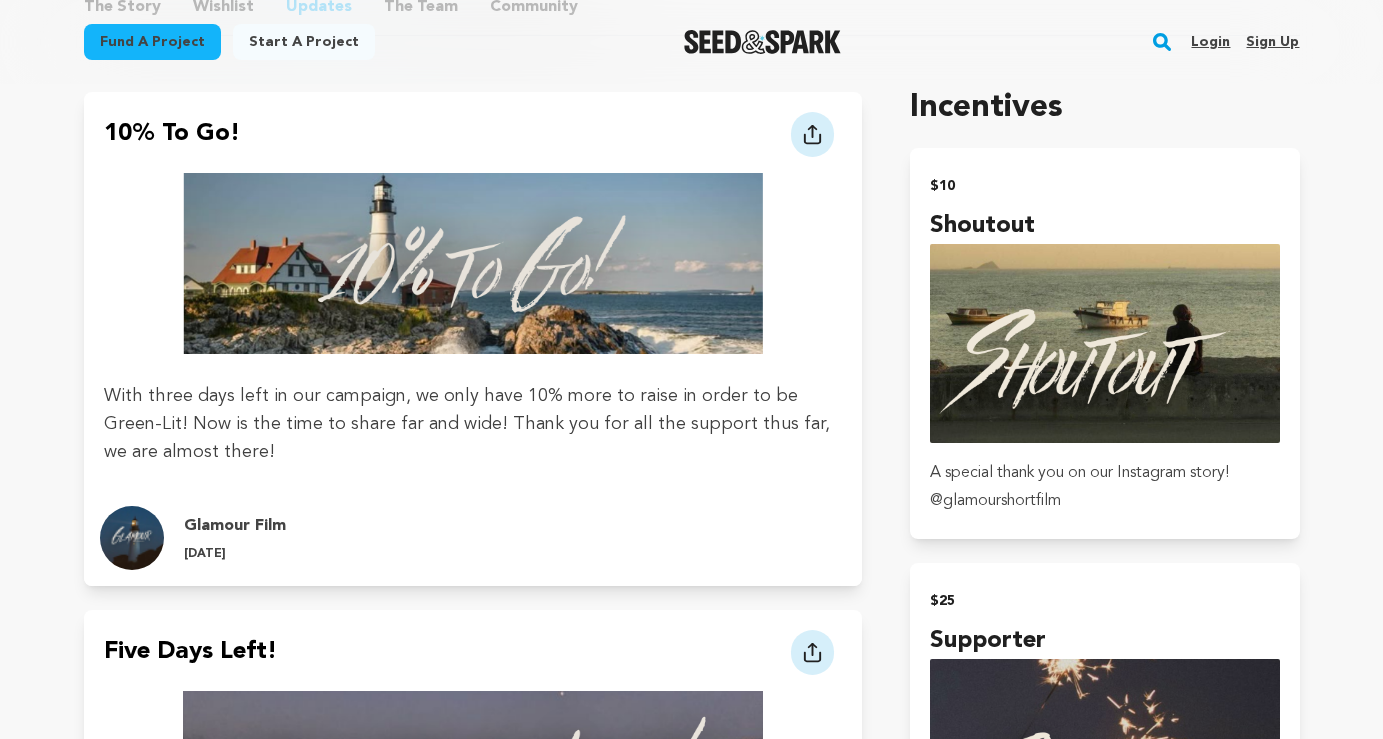 drag, startPoint x: 293, startPoint y: 459, endPoint x: 307, endPoint y: 471, distance: 18.439089 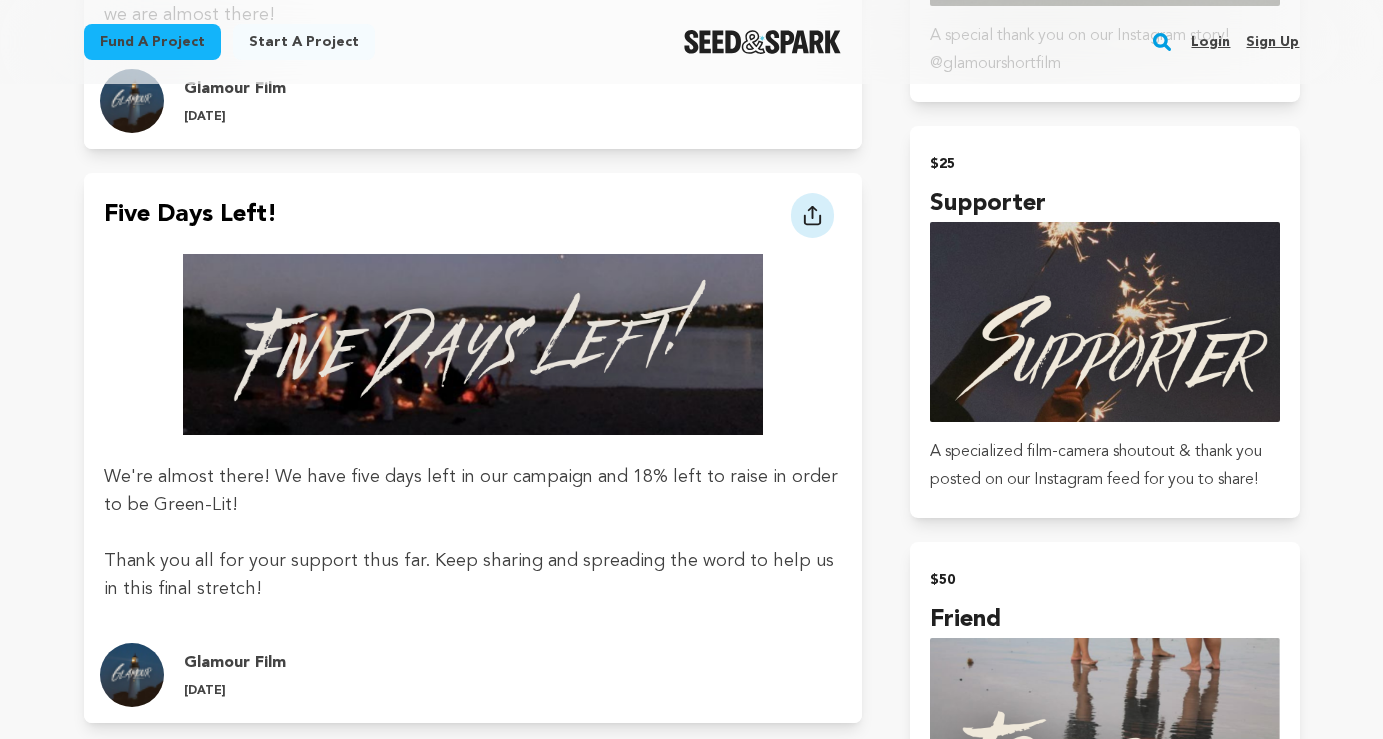 scroll, scrollTop: 1589, scrollLeft: 0, axis: vertical 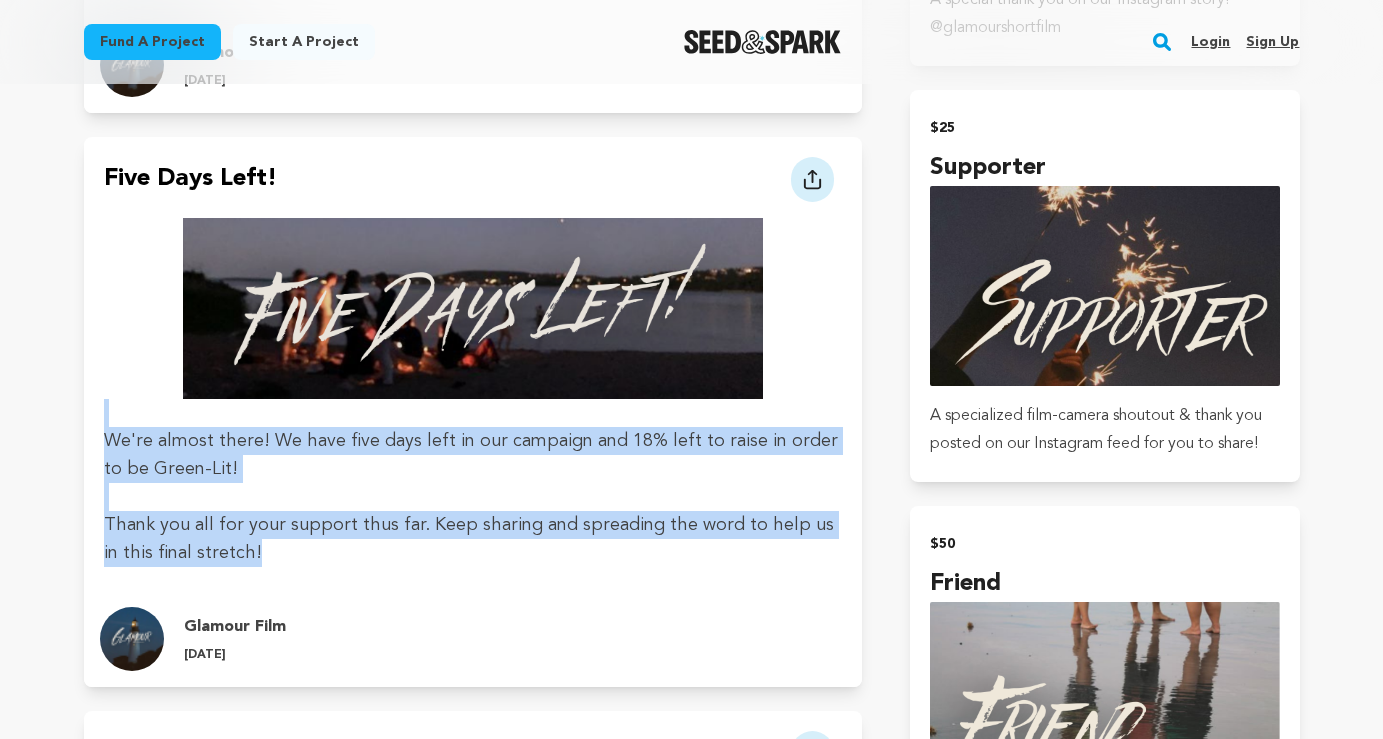 drag, startPoint x: 314, startPoint y: 424, endPoint x: 322, endPoint y: 587, distance: 163.1962 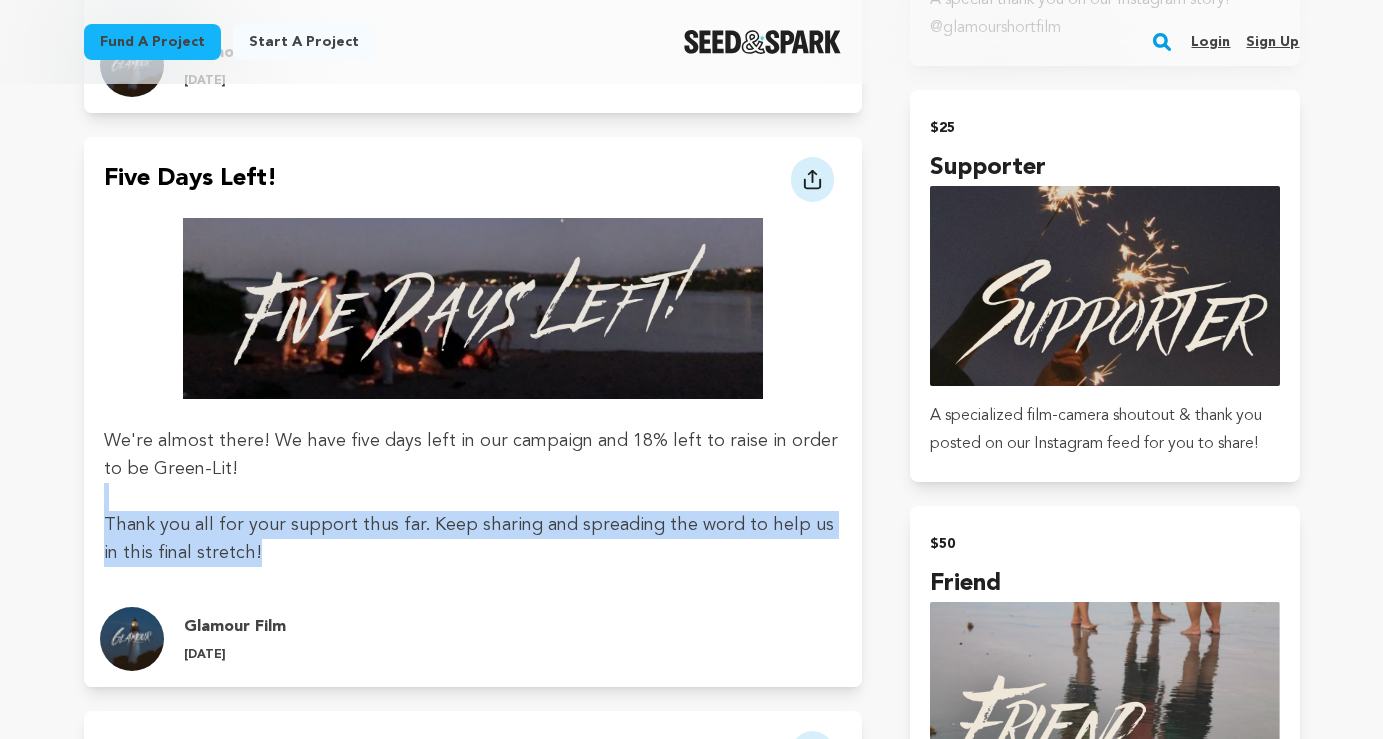 drag, startPoint x: 321, startPoint y: 583, endPoint x: 364, endPoint y: 451, distance: 138.82722 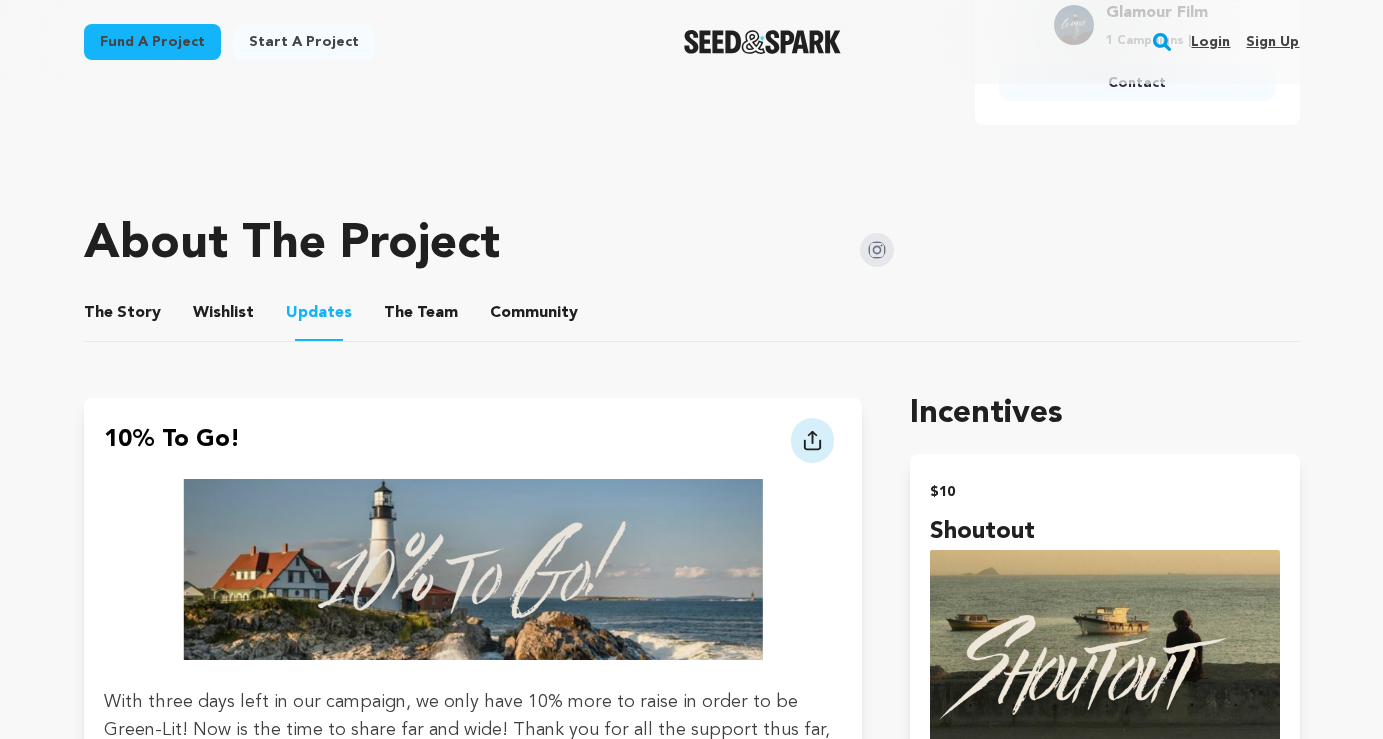 scroll, scrollTop: 598, scrollLeft: 0, axis: vertical 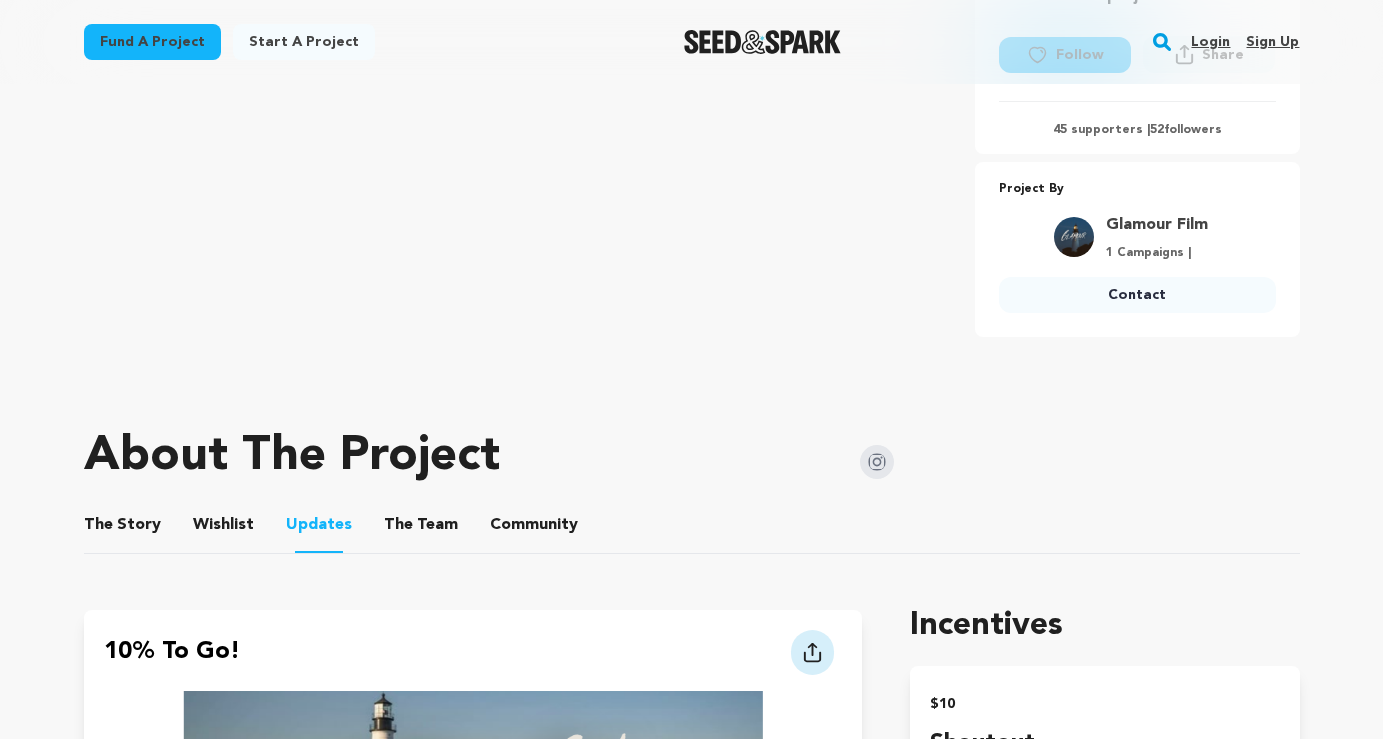 click on "The Team" at bounding box center [421, 529] 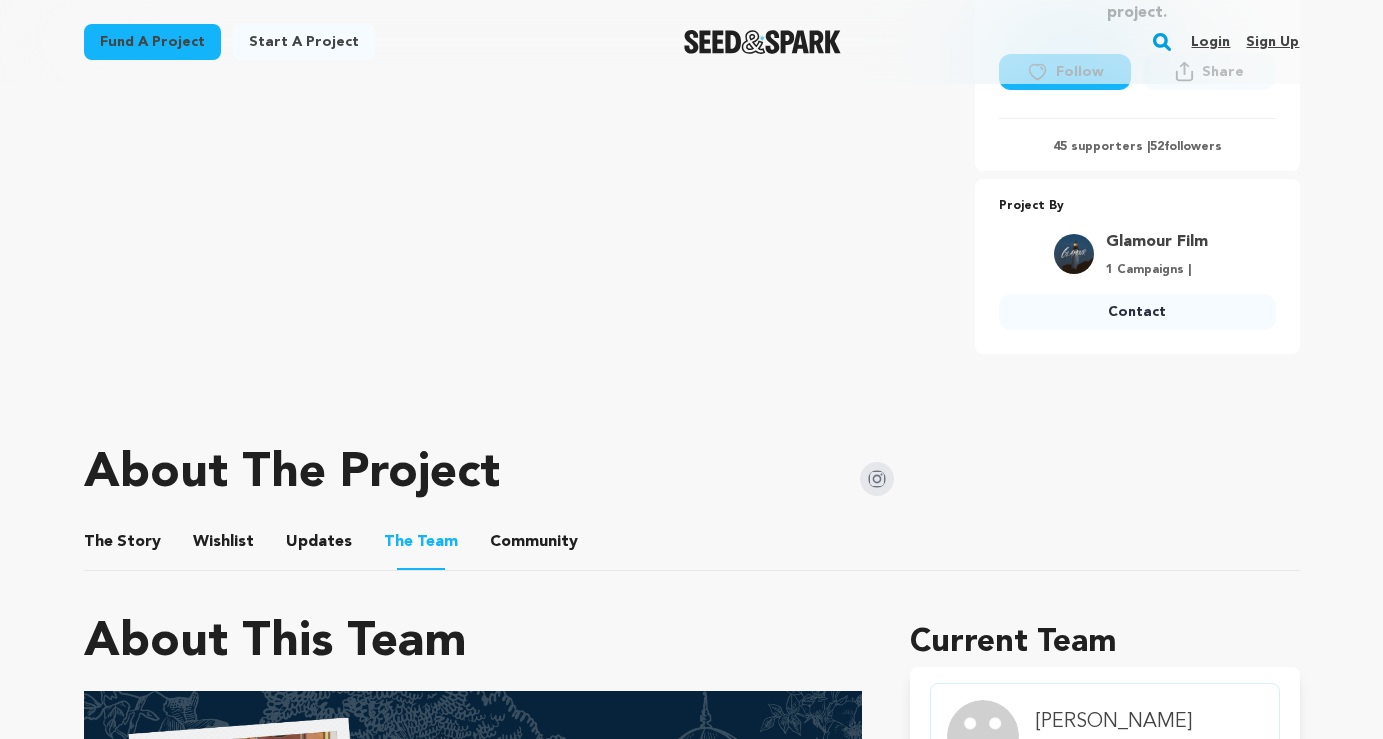 scroll, scrollTop: 667, scrollLeft: 0, axis: vertical 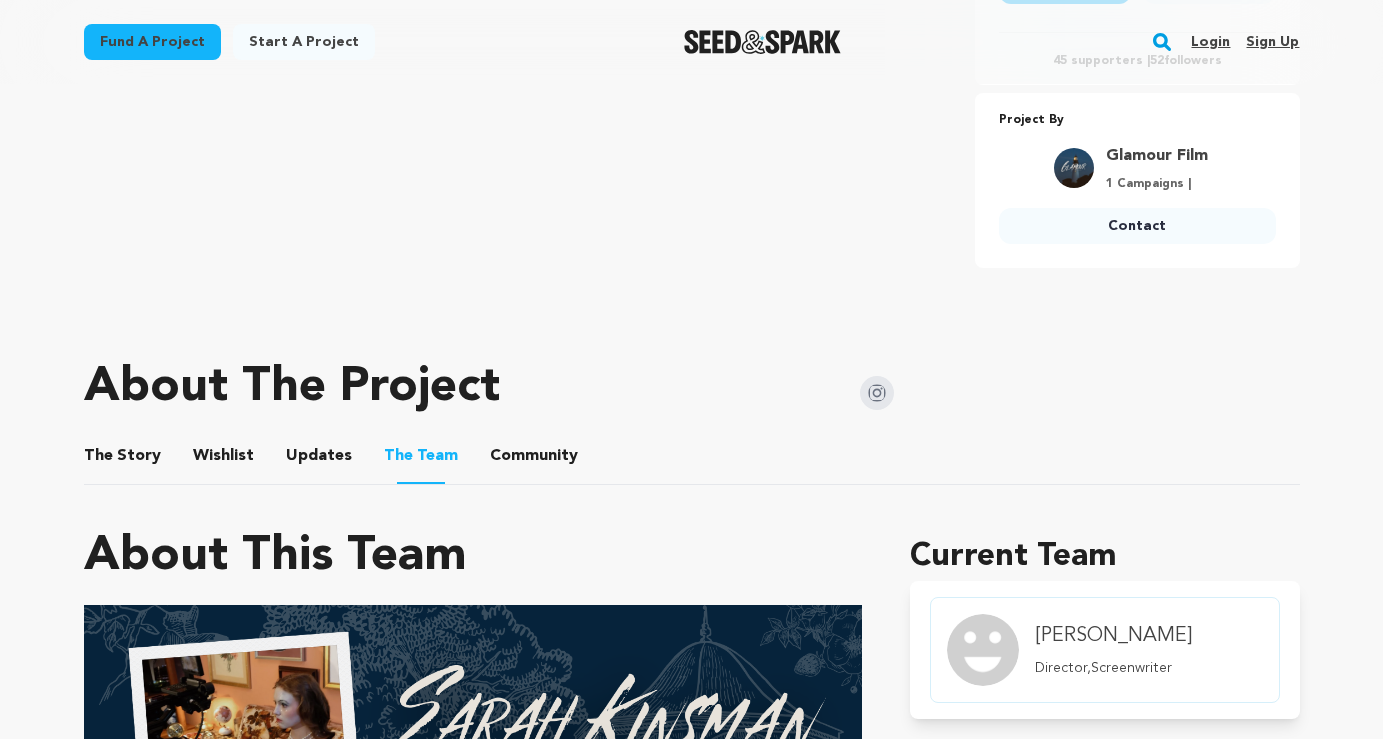 click on "Community" at bounding box center [534, 460] 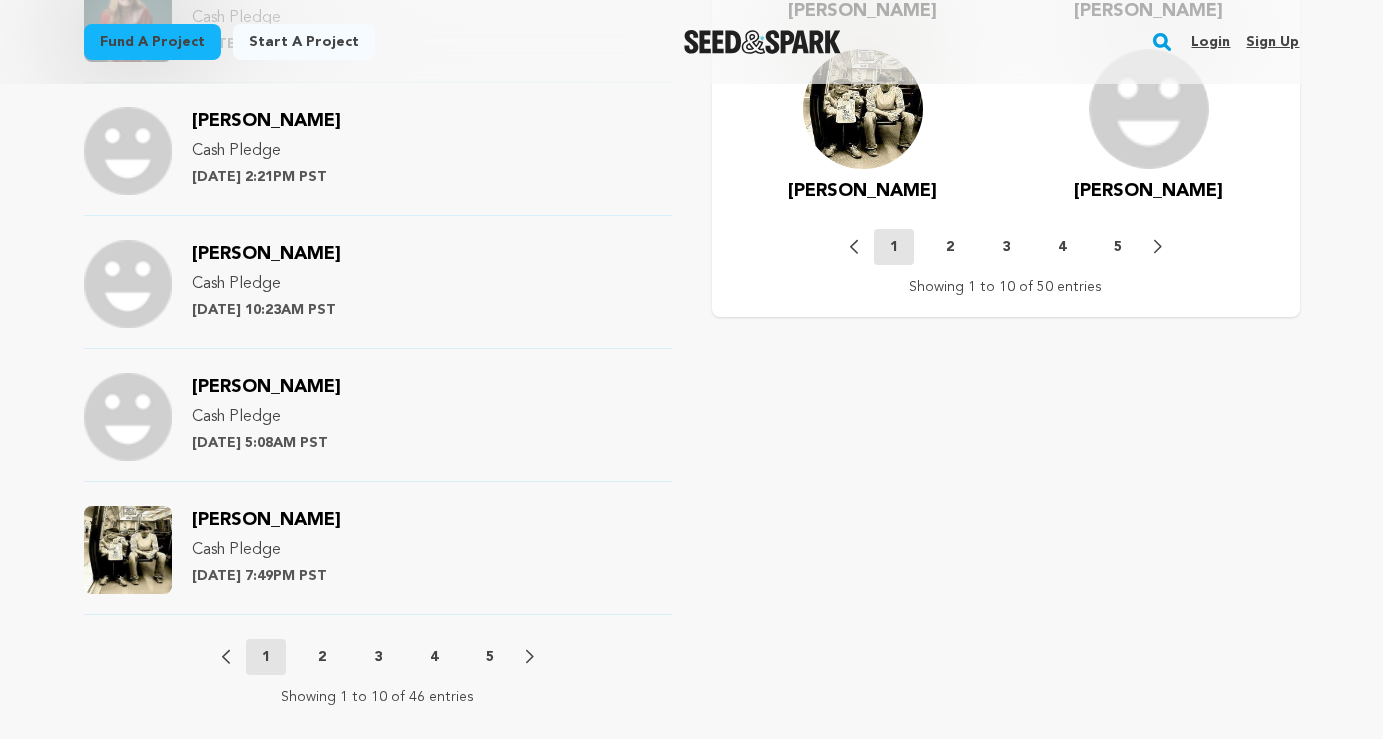 scroll, scrollTop: 1966, scrollLeft: 0, axis: vertical 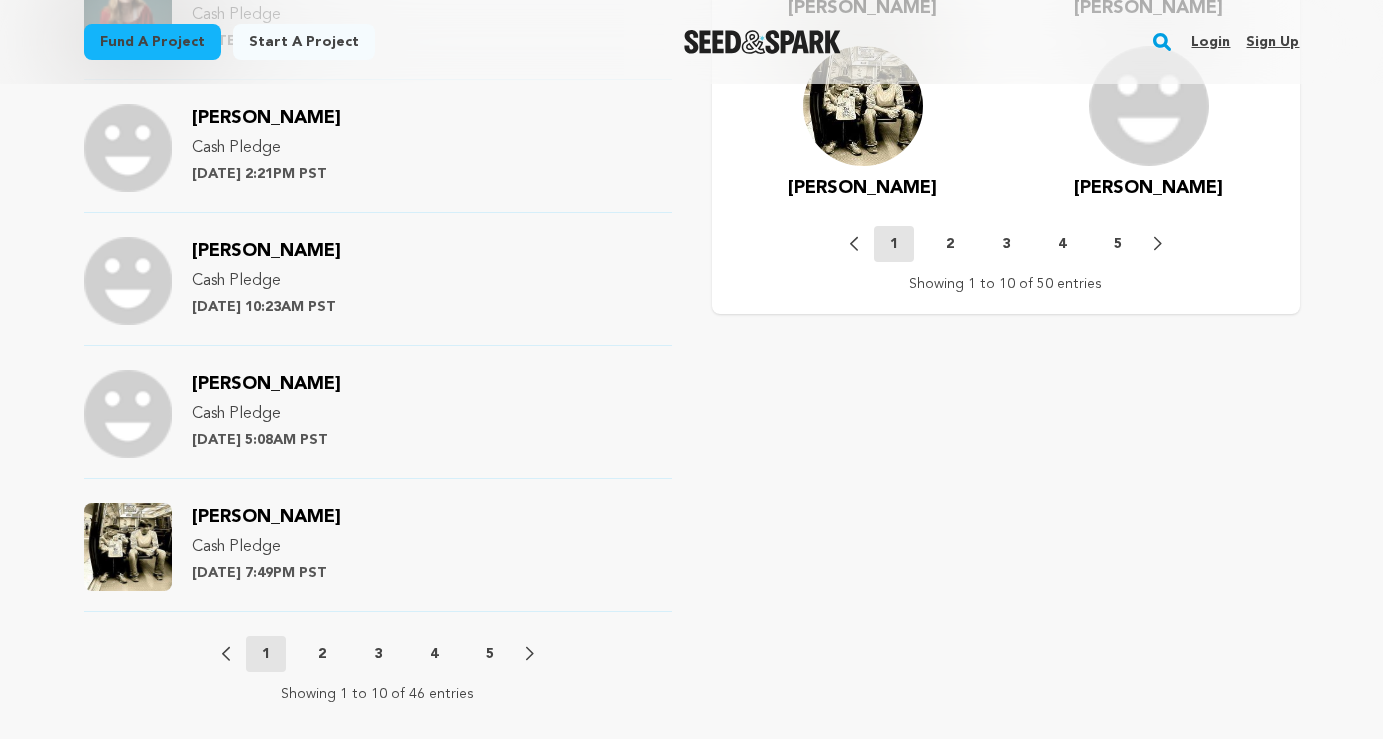 click on "2" at bounding box center (322, 654) 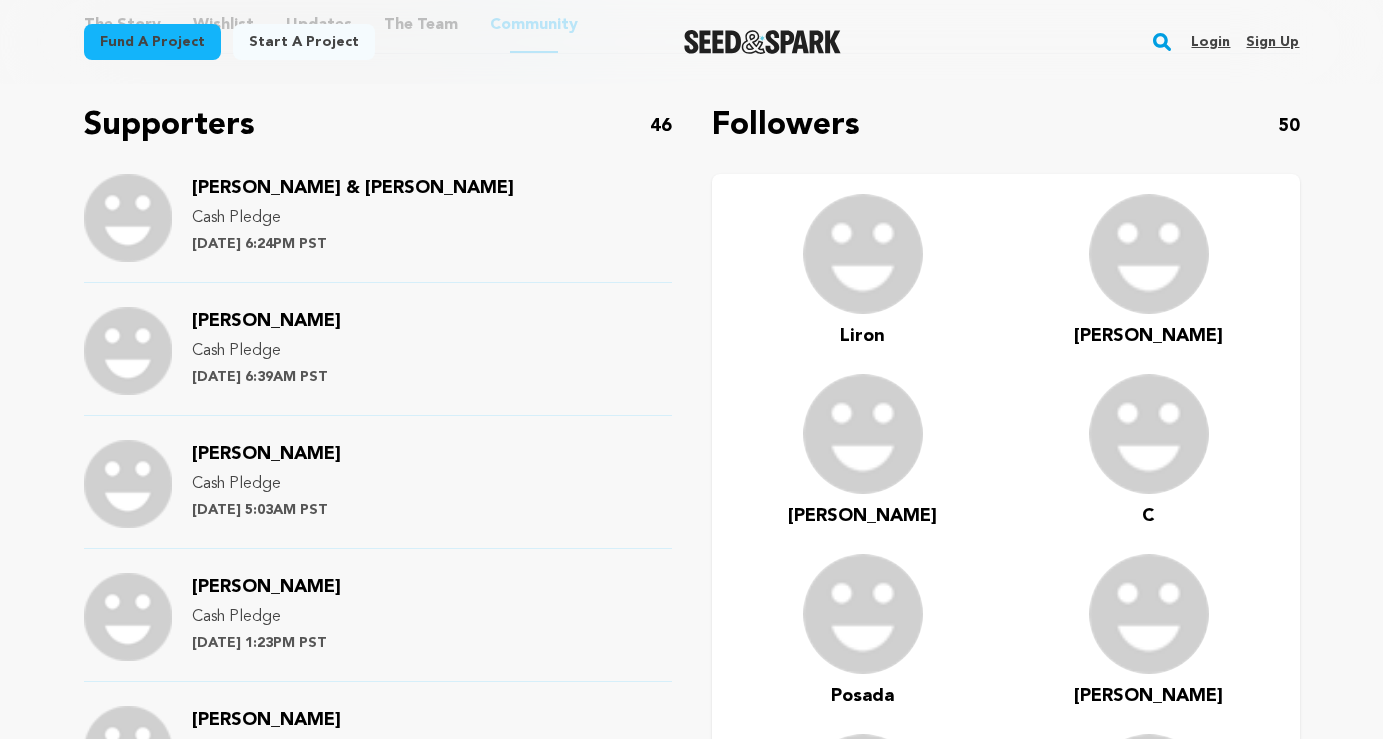 scroll, scrollTop: 1097, scrollLeft: 0, axis: vertical 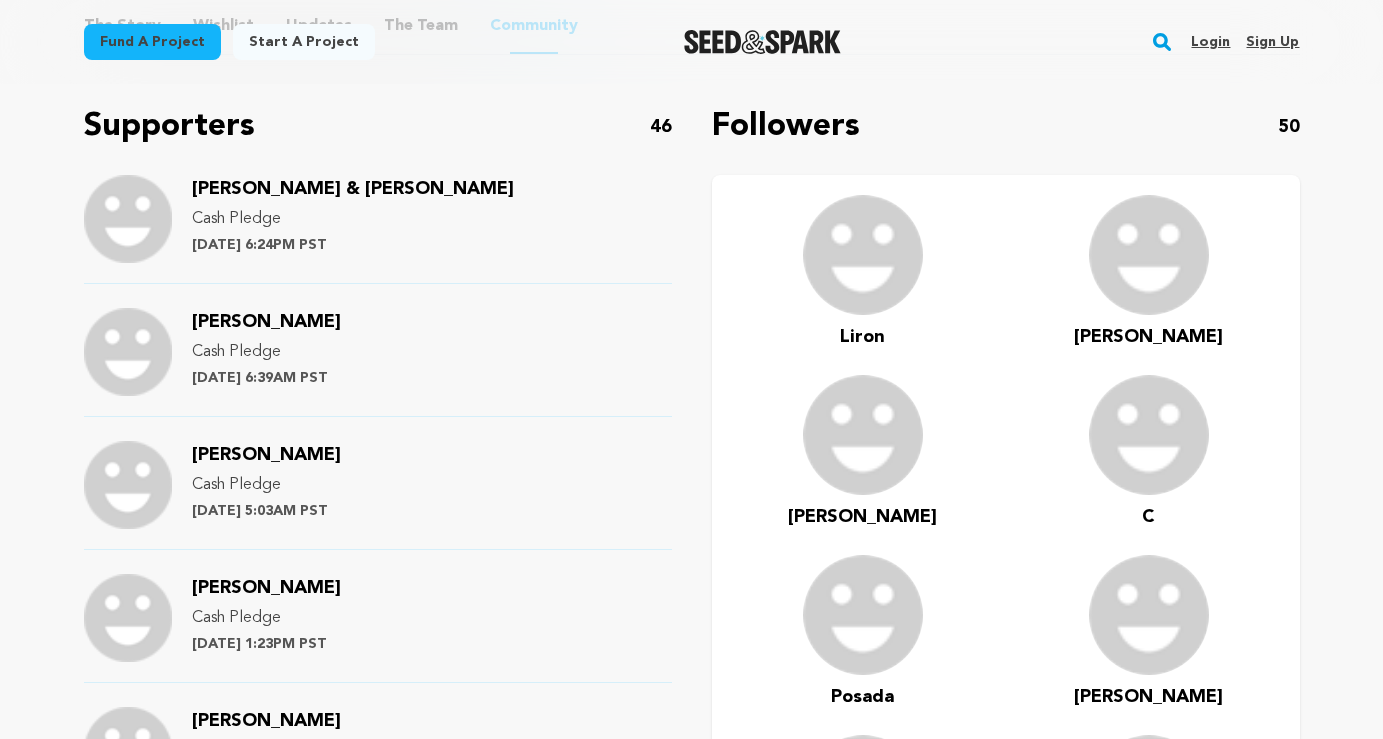 click on "[PERSON_NAME]" at bounding box center [266, 455] 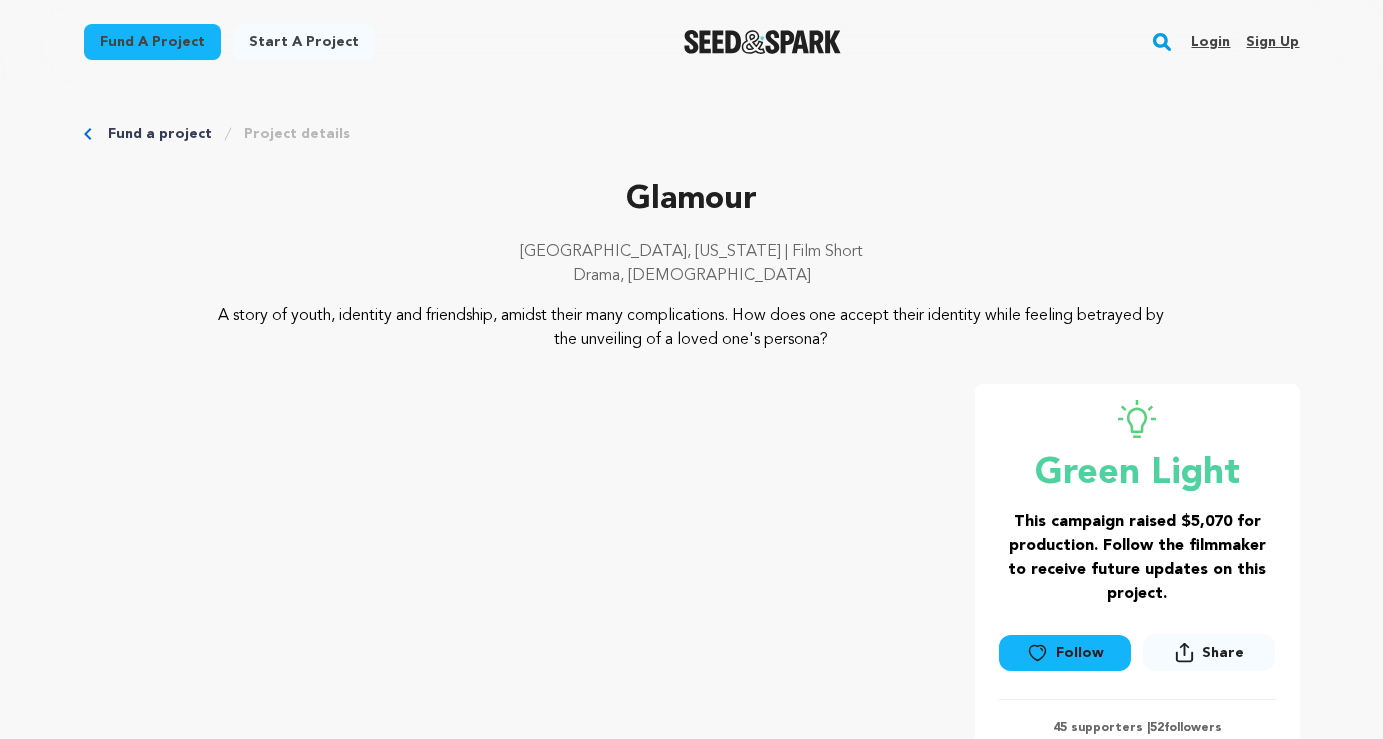 scroll, scrollTop: 61, scrollLeft: 0, axis: vertical 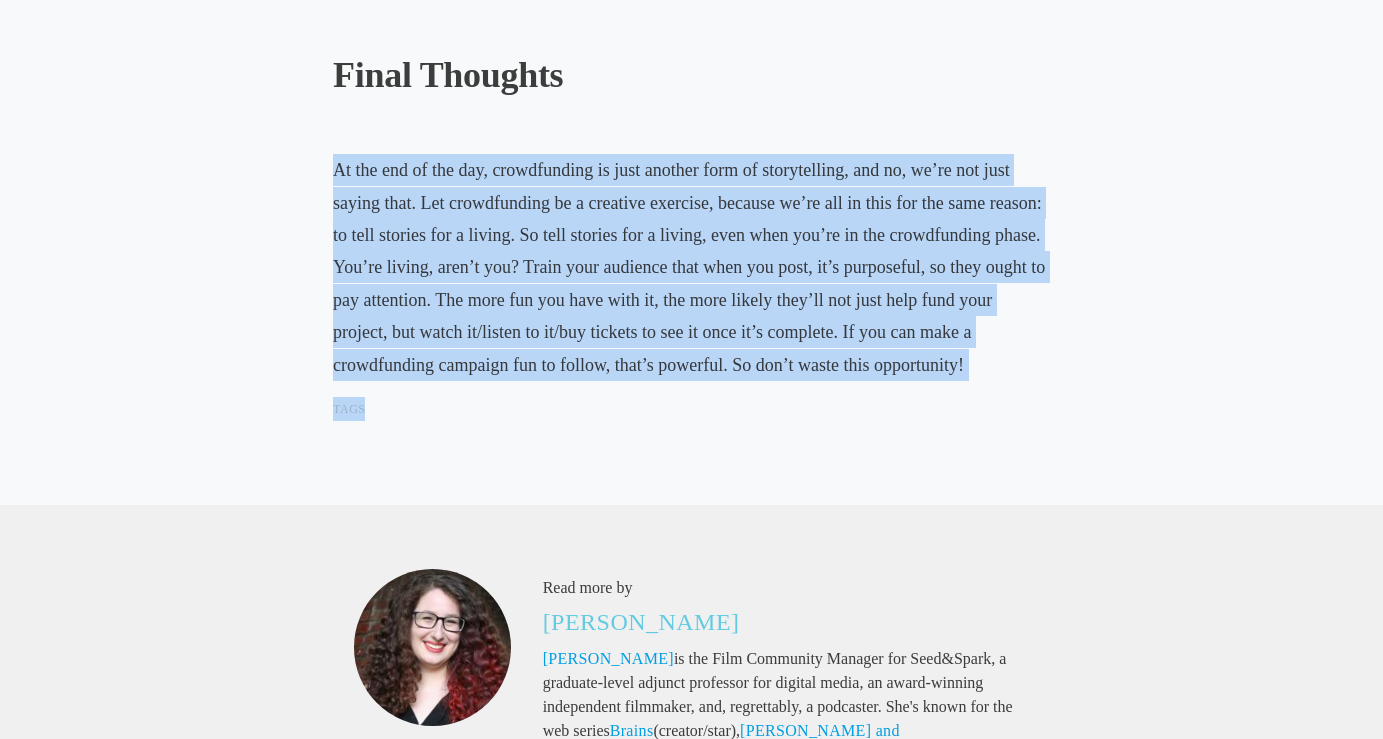 drag, startPoint x: 549, startPoint y: 63, endPoint x: 591, endPoint y: 328, distance: 268.30765 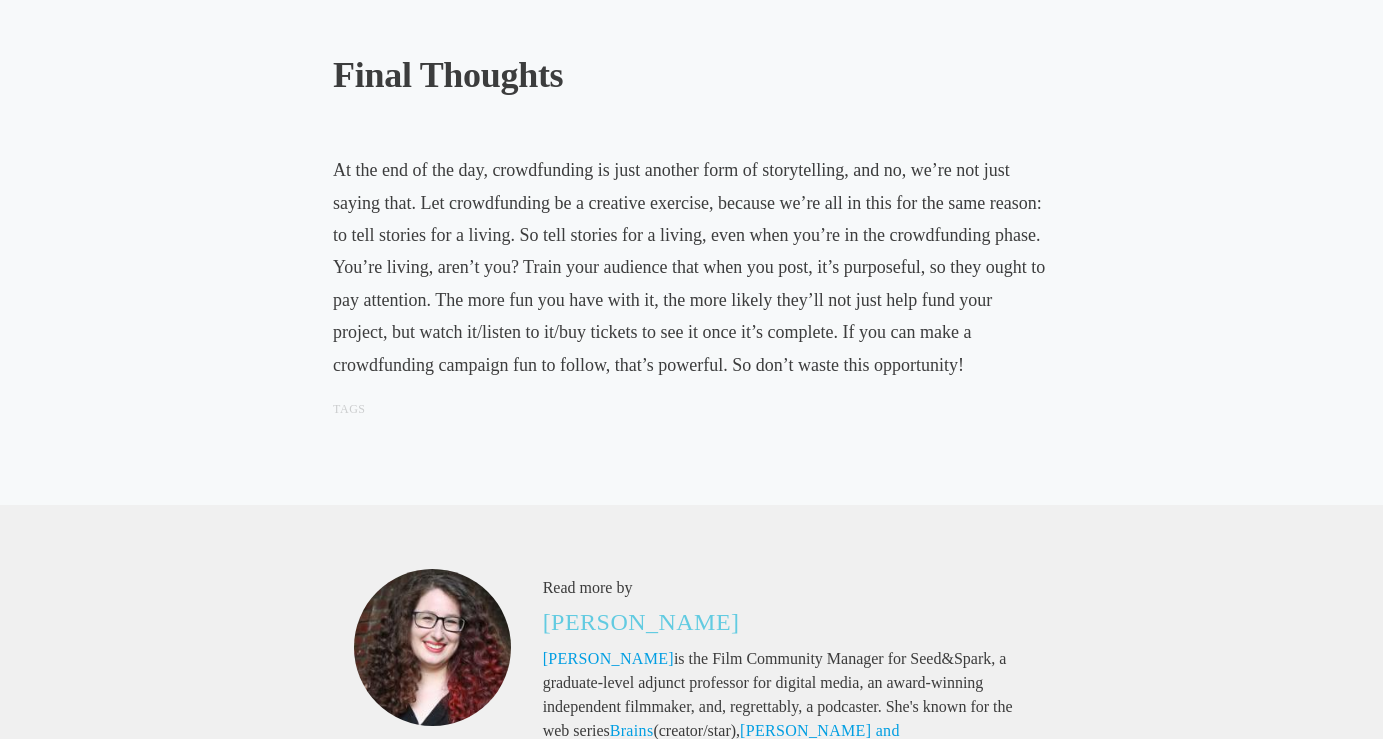 click on "At the end of the day, crowdfunding is just another form of storytelling, and no, we’re not just saying that. Let crowdfunding be a creative exercise, because we’re all in this for the same reason: to tell stories for a living. So tell stories for a living, even when you’re in the crowdfunding phase. You’re living, aren’t you? Train your audience that when you post, it’s purposeful, so they ought to pay attention. The more fun you have with it, the more likely they’ll not just help fund your project, but watch it/listen to it/buy tickets to see it once it’s complete. If you can make a crowdfunding campaign fun to follow, that’s powerful. So don’t waste this opportunity!" at bounding box center [689, 267] 